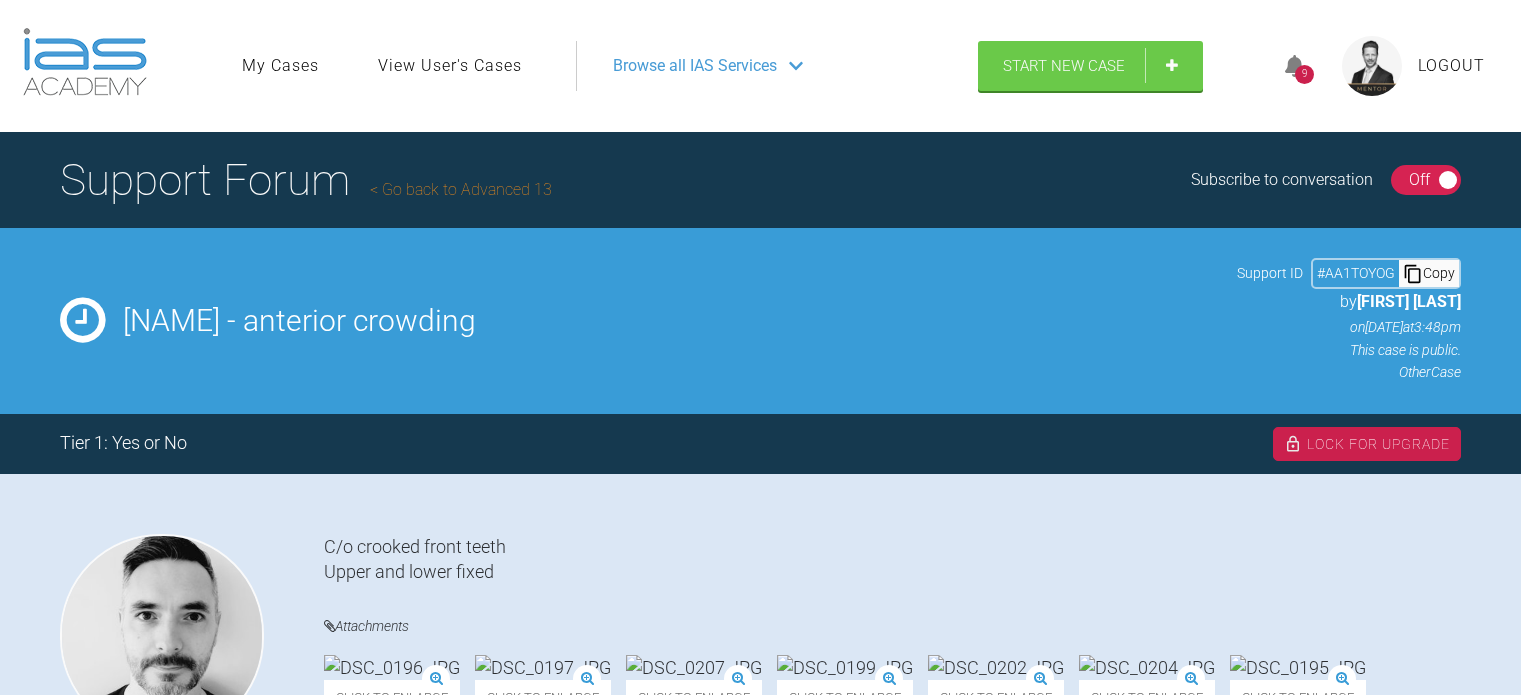 scroll, scrollTop: 1322, scrollLeft: 0, axis: vertical 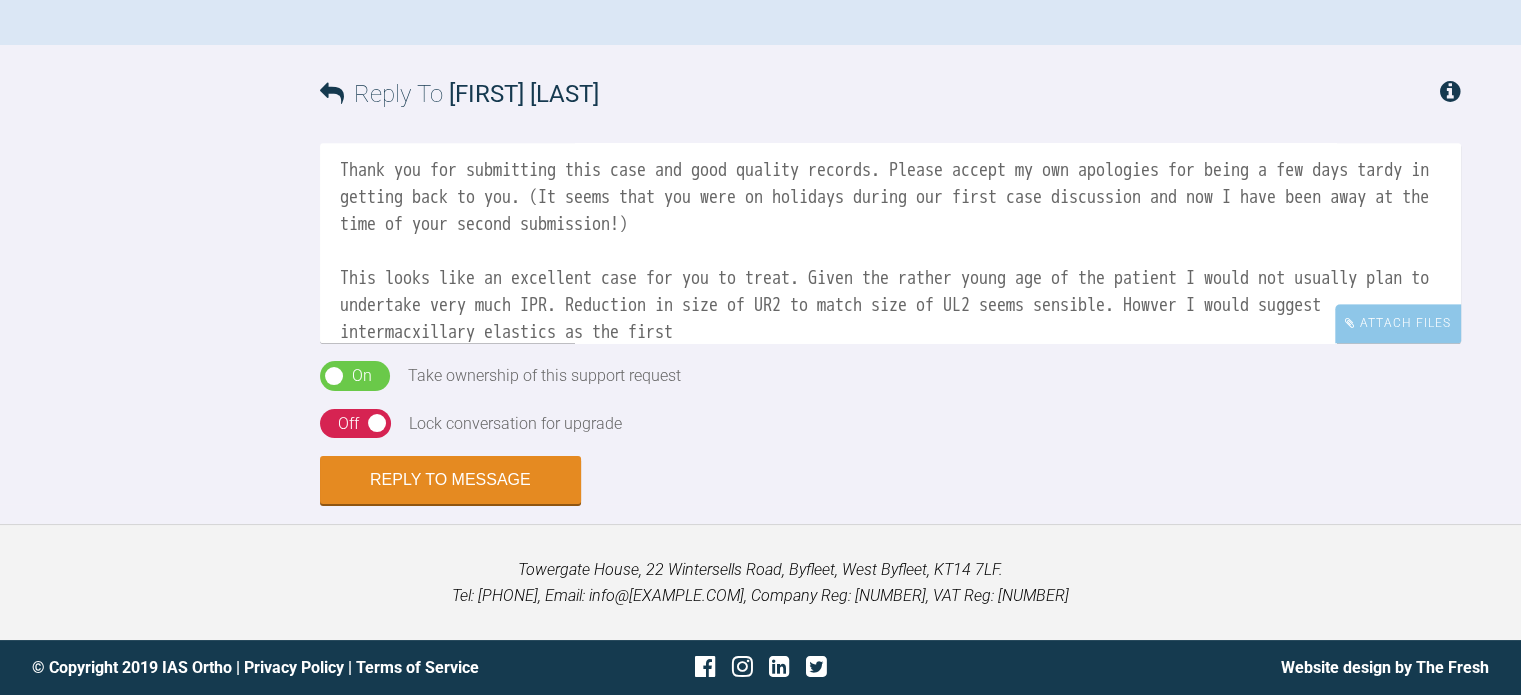 click on "Hi [NAME],
Thank you for submitting this case and good quality records. Please accept my own apologies for being a few days tardy in getting back to you. (It seems that you were on holidays during our first case discussion and now I have been away at the time of your second submission!)
This looks like an excellent case for you to treat. Given the rather young age of the patient I would not usually plan to undertake very much IPR. Reduction in size of UR2 to match size of UL2 seems sensible. Howver I would suggest intermacxillary elastics as the first" at bounding box center [890, 243] 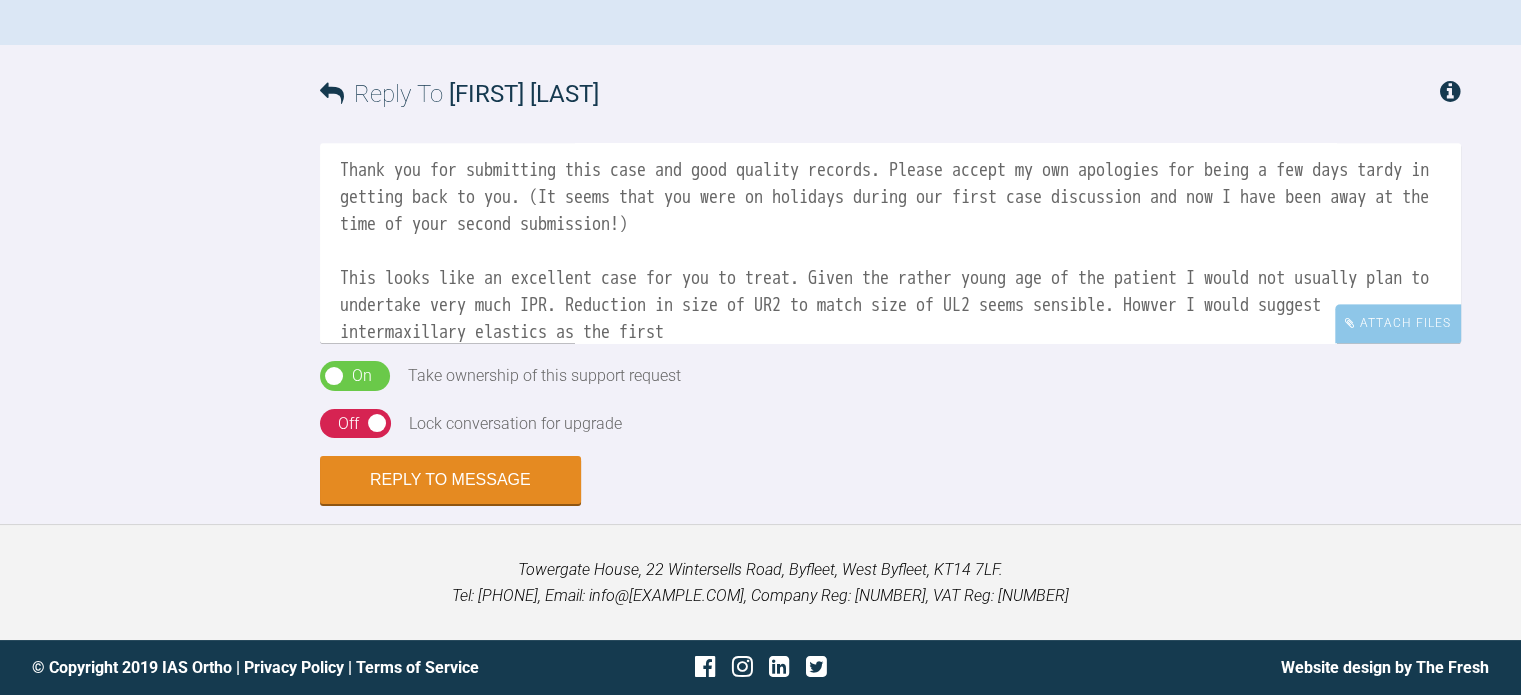 click on "Hi [FIRST] [LAST],
Thank you for submitting this case and good quality records. Please accept my own apologies for being a few days tardy in getting back to you. (It seems that you were on holidays during our first case discussion and now I have been away at the time of your second submission!)
This looks like an excellent case for you to treat. Given the rather young age of the patient I would not usually plan to undertake very much IPR. Reduction in size of UR2 to match size of UL2 seems sensible. Howver I would suggest intermaxillary elastics as the first" at bounding box center [890, 243] 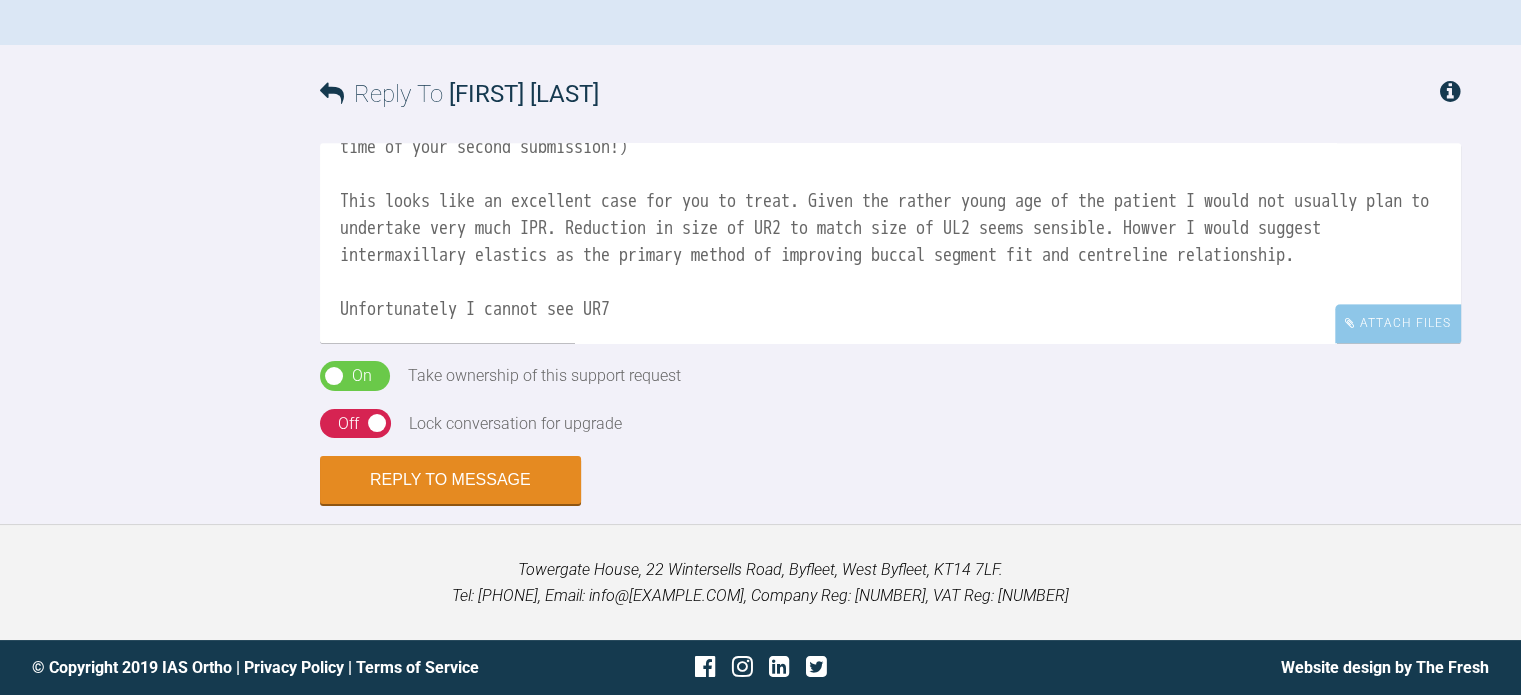 scroll, scrollTop: 0, scrollLeft: 0, axis: both 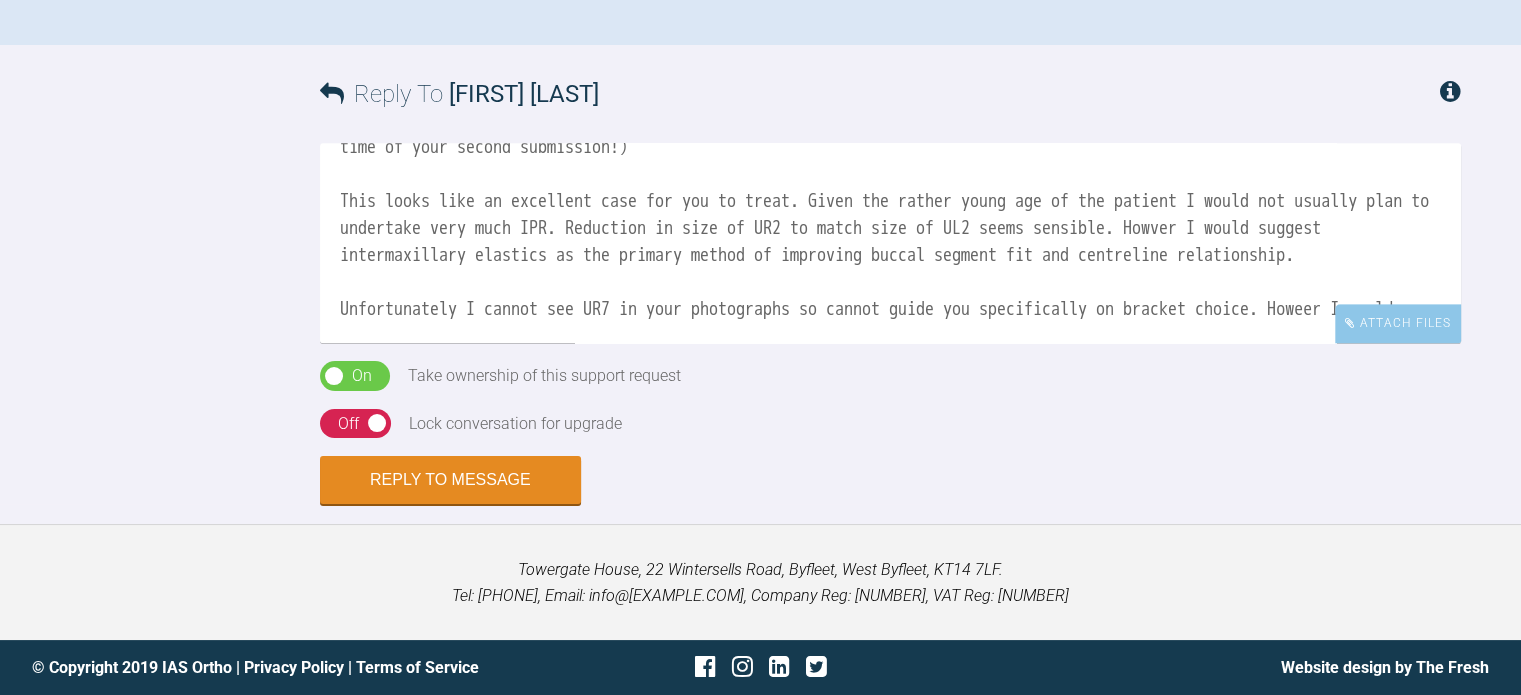 click on "Hi [NAME],
Thank you for submitting this case and good quality records. Please accept my own apologies for being a few days tardy in getting back to you. (It seems that you were on holidays during our first case discussion and now I have been away at the time of your second submission!)
This looks like an excellent case for you to treat. Given the rather young age of the patient I would not usually plan to undertake very much IPR. Reduction in size of UR2 to match size of UL2 seems sensible. Howver I would suggest intermaxillary elastics as the primary method of improving buccal segment fit and centreline relationship.
Unfortunately I cannot see UR7 in your photographs so cannot guide you specifically on bracket choice. Howeer I would" at bounding box center [890, 243] 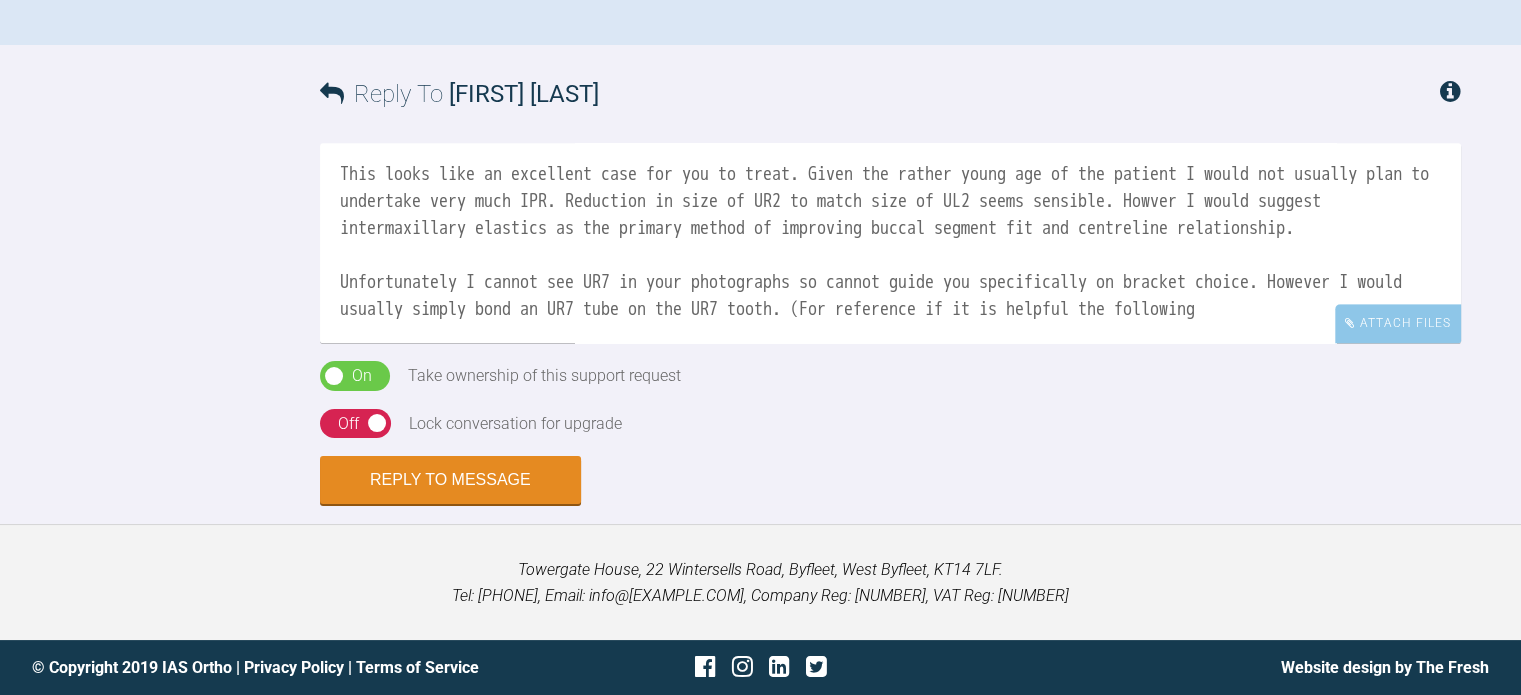 scroll, scrollTop: 218, scrollLeft: 0, axis: vertical 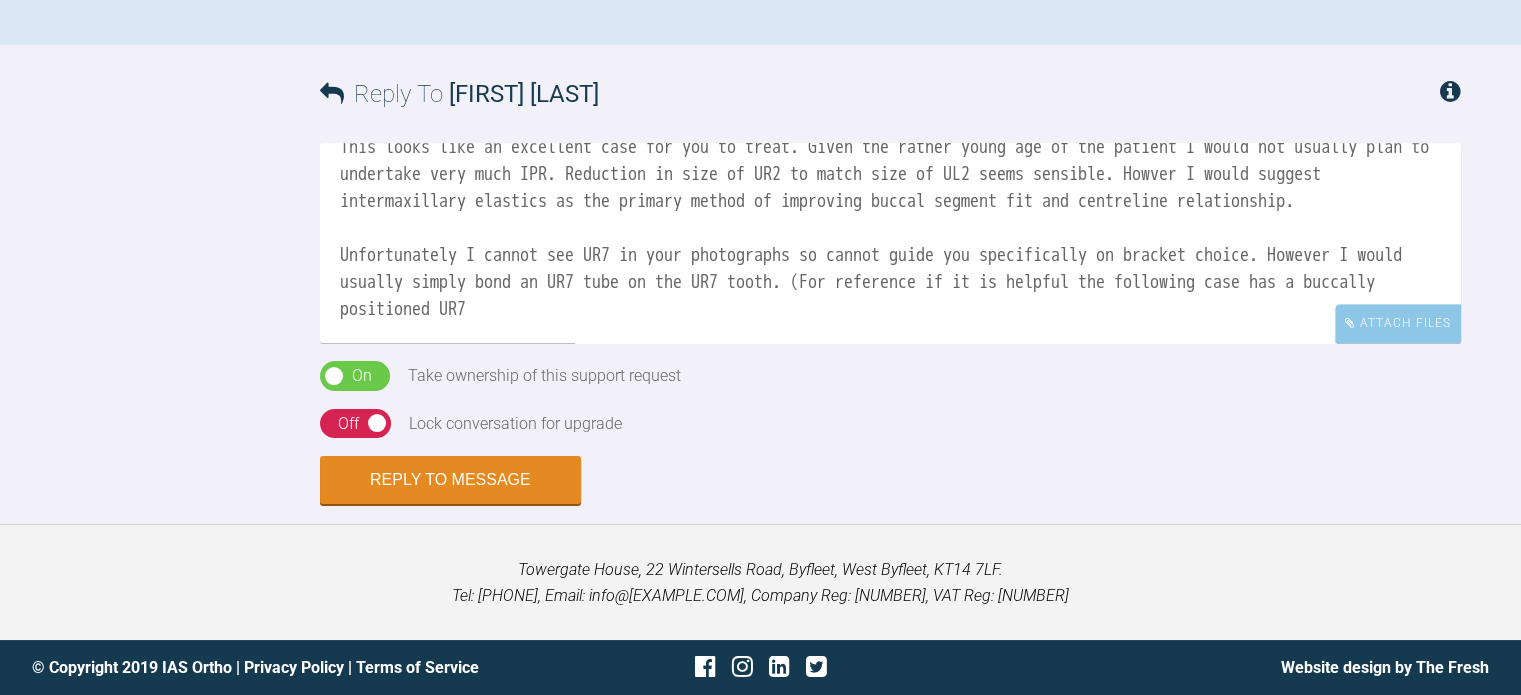 click on "Hi [FIRST] [LAST],
Thank you for submitting this case and good quality records. Please accept my own apologies for being a few days tardy in getting back to you. (It seems that you were on holidays during our first case discussion and now I have been away at the time of your second submission!)
This looks like an excellent case for you to treat. Given the rather young age of the patient I would not usually plan to undertake very much IPR. Reduction in size of UR2 to match size of UL2 seems sensible. Howver I would suggest intermaxillary elastics as the primary method of improving buccal segment fit and centreline relationship.
Unfortunately I cannot see UR7 in your photographs so cannot guide you specifically on bracket choice. However I would usually simply bond an UR7 tube on the UR7 tooth. (For reference if it is helpful the following case has a buccally positioned UR7" at bounding box center (890, 243) 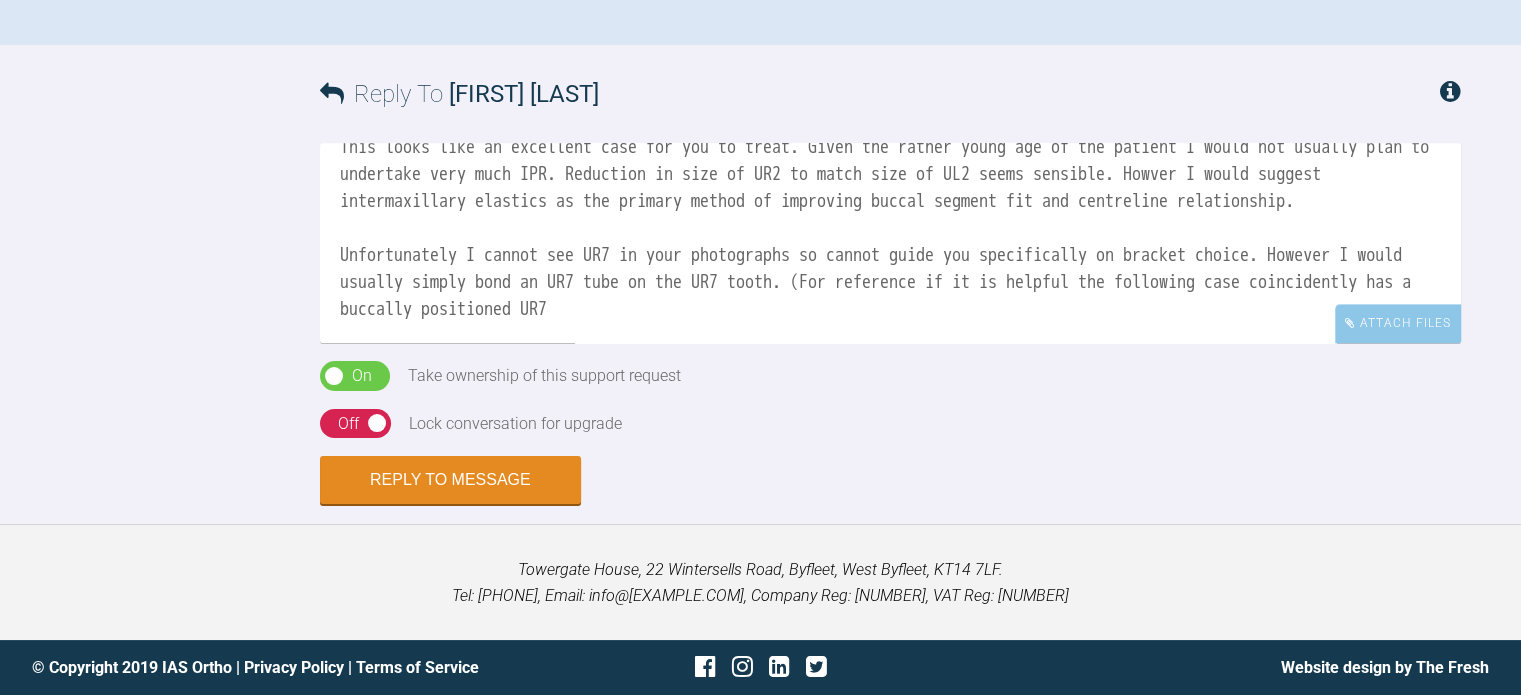 click on "Hi [NAME],
Thank you for submitting this case and good quality records. Please accept my own apologies for being a few days tardy in getting back to you. (It seems that you were on holidays during our first case discussion and now I have been away at the time of your second submission!)
This looks like an excellent case for you to treat. Given the rather young age of the patient I would not usually plan to undertake very much IPR. Reduction in size of UR2 to match size of UL2 seems sensible. Howver I would suggest intermaxillary elastics as the primary method of improving buccal segment fit and centreline relationship.
Unfortunately I cannot see UR7 in your photographs so cannot guide you specifically on bracket choice. However I would usually simply bond an UR7 tube on the UR7 tooth. (For reference if it is helpful the following case coincidently has a buccally positioned UR7" at bounding box center (890, 243) 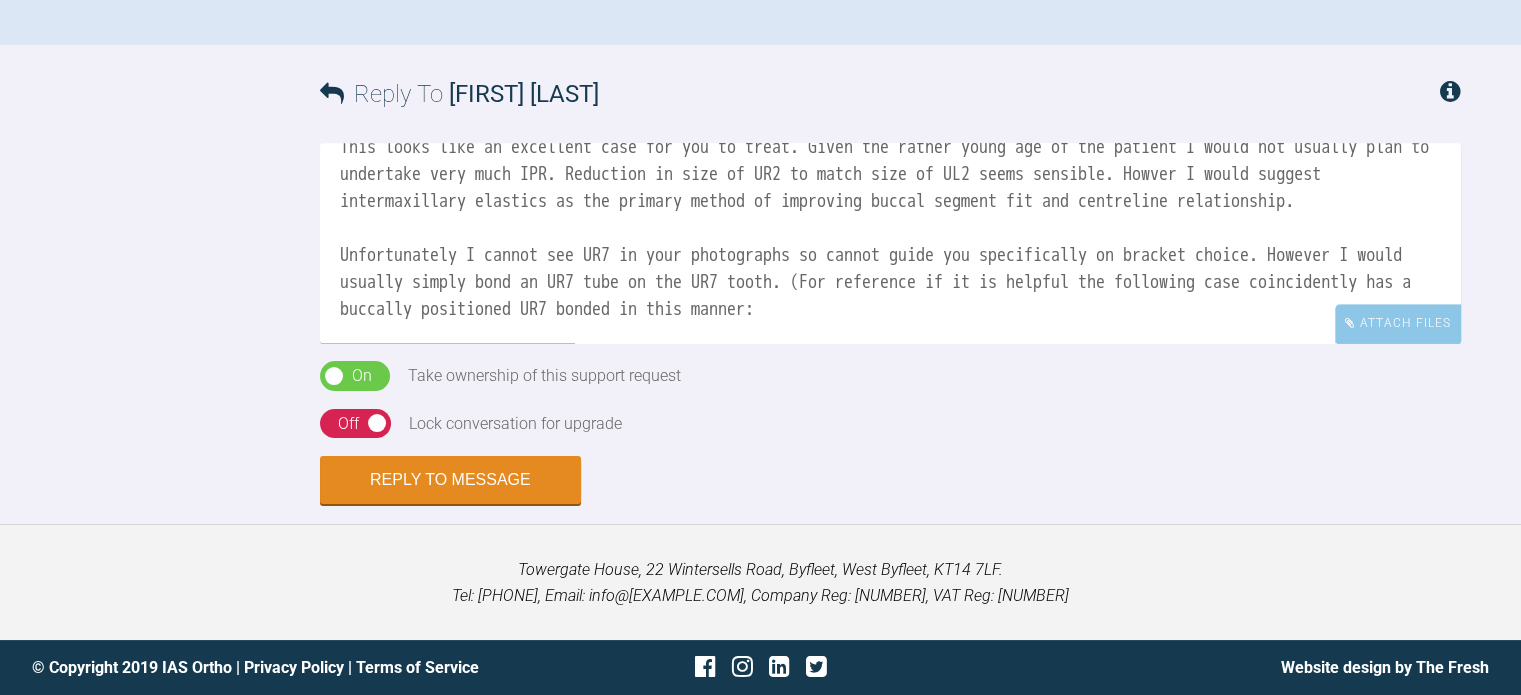 paste on "https://www.youtube.com/watch?v=N6IBRunsTwA" 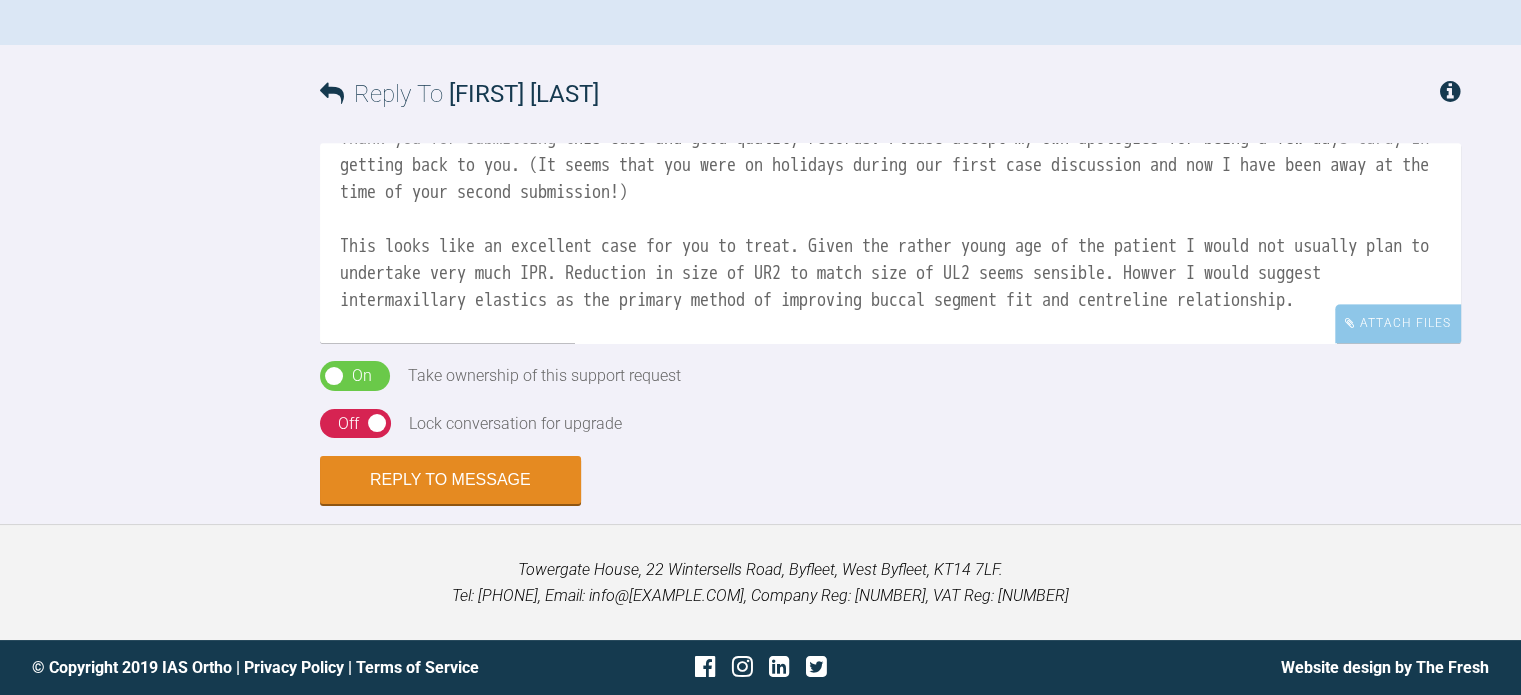 scroll, scrollTop: 89, scrollLeft: 0, axis: vertical 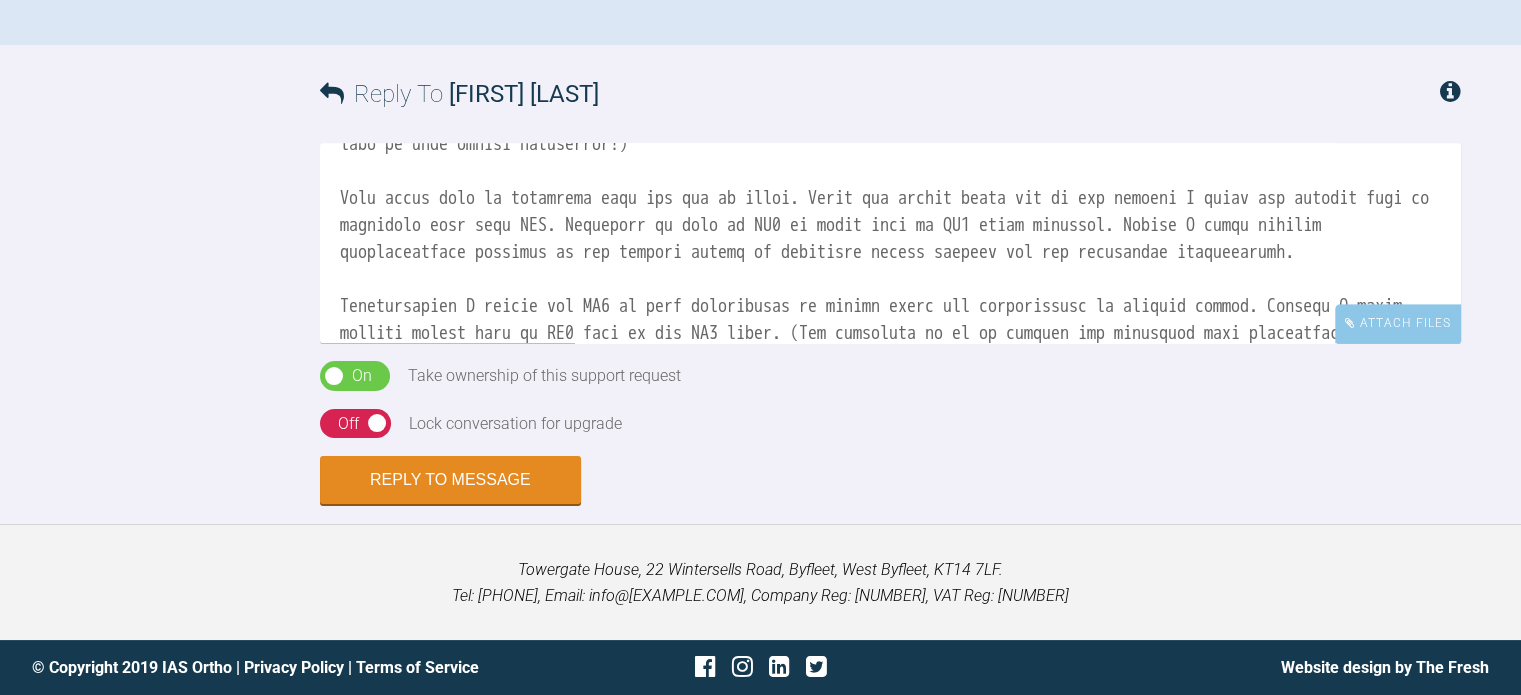 click at bounding box center [890, 243] 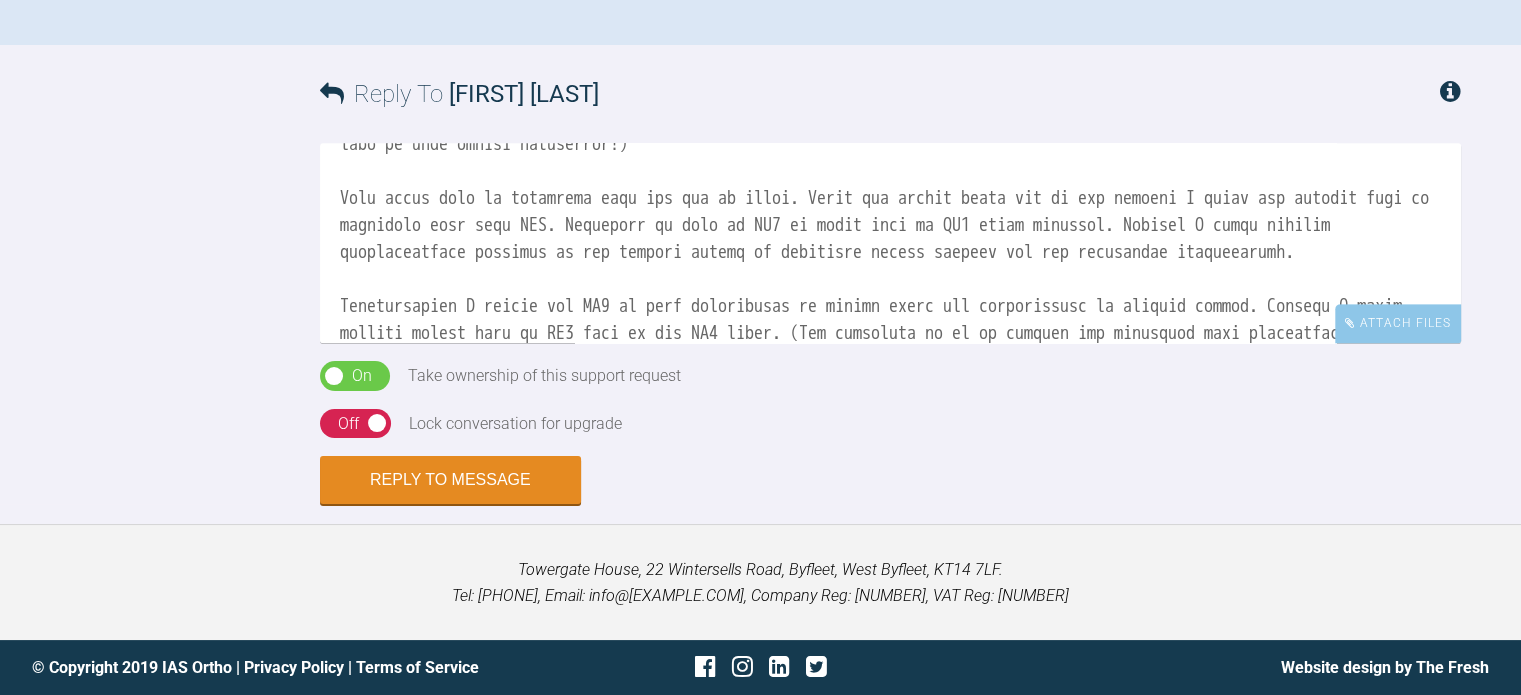 click at bounding box center [890, 243] 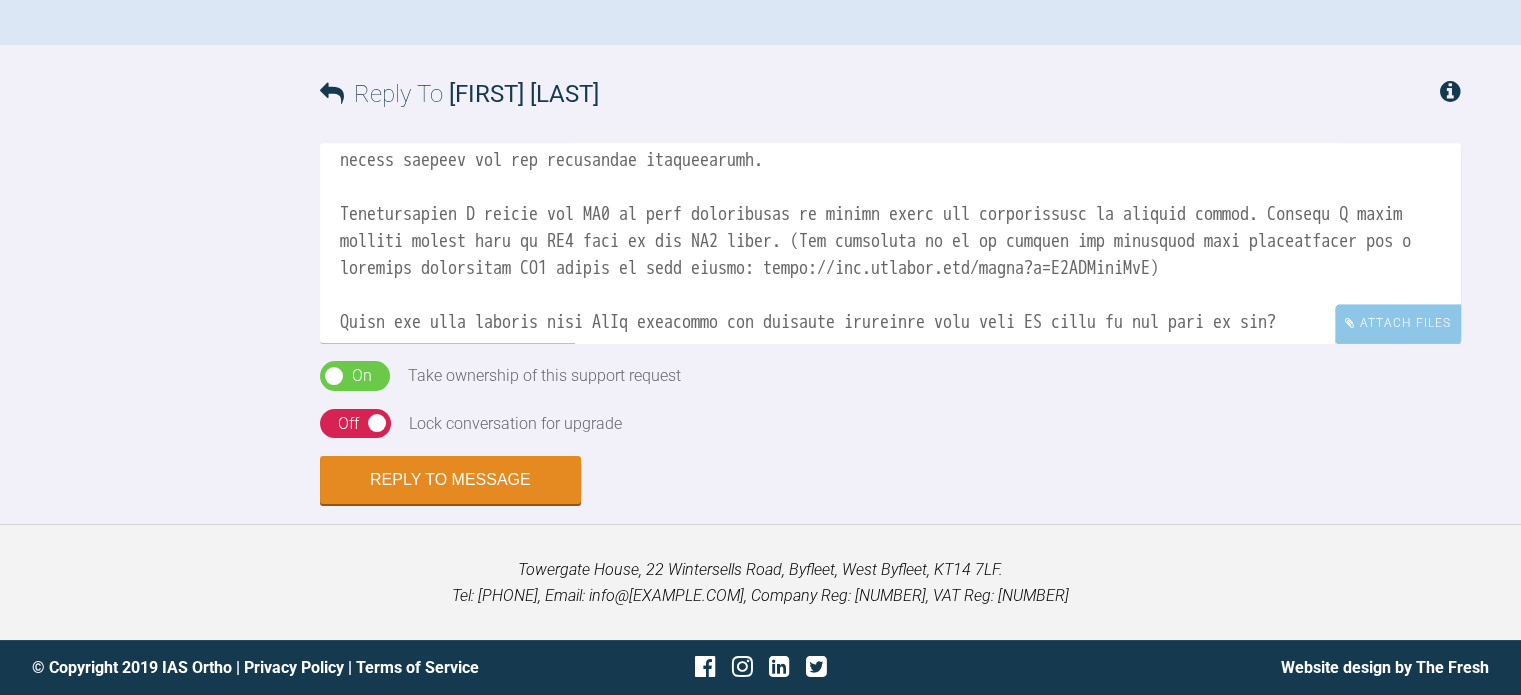 scroll, scrollTop: 288, scrollLeft: 0, axis: vertical 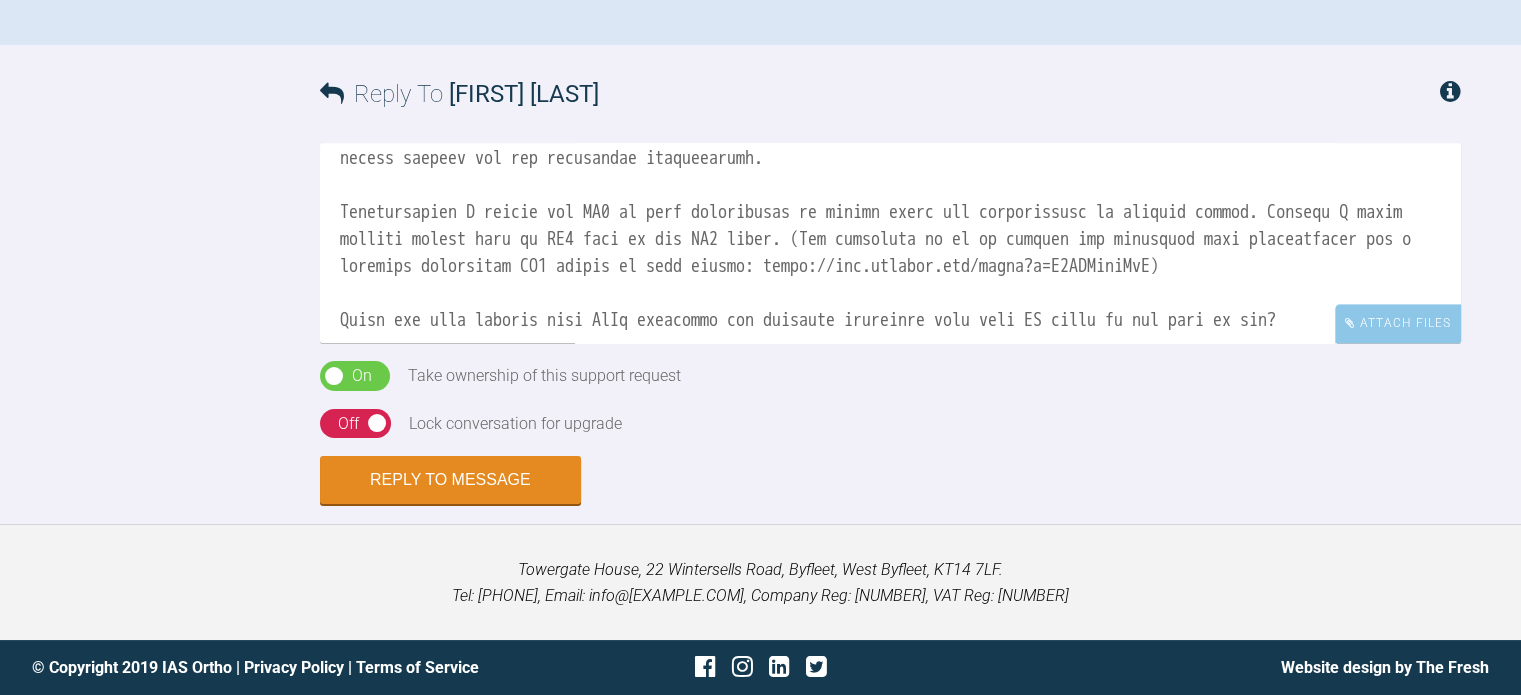 click at bounding box center (890, 243) 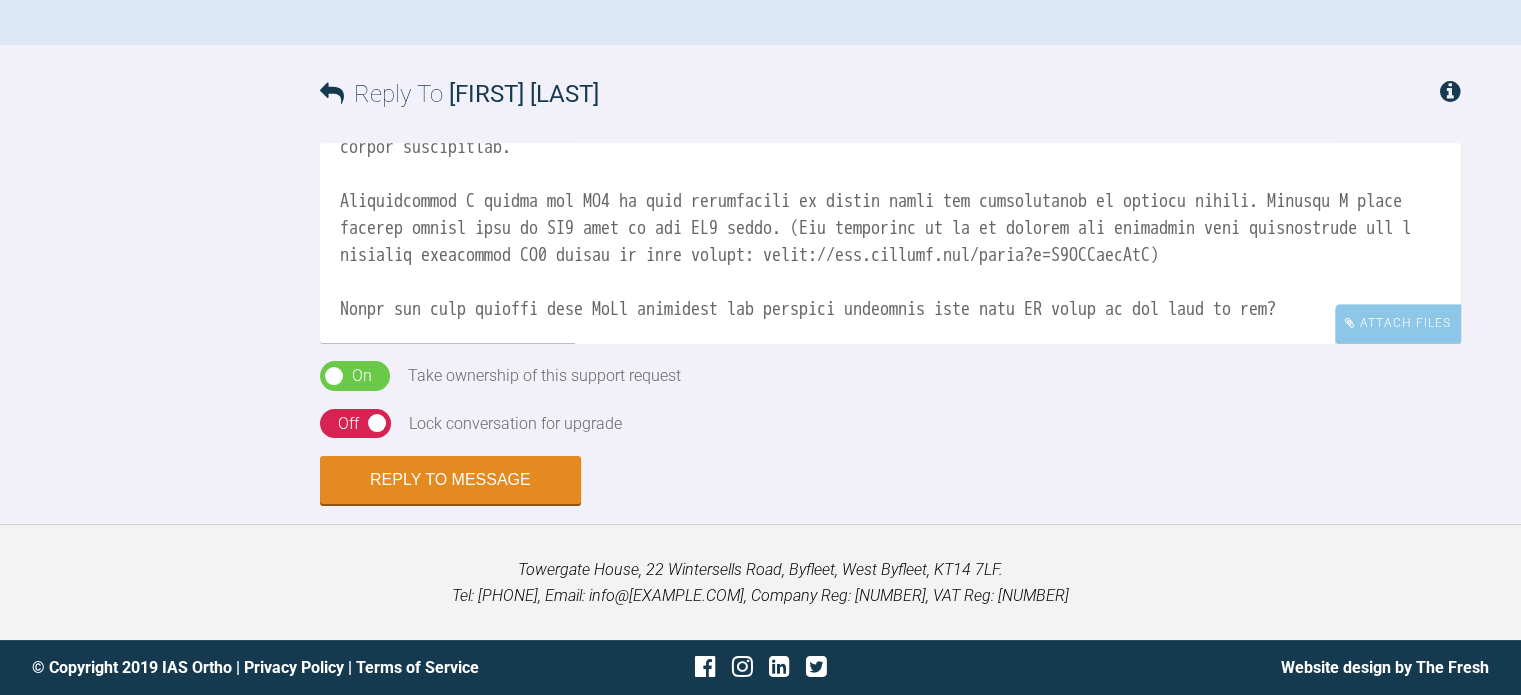 scroll, scrollTop: 332, scrollLeft: 0, axis: vertical 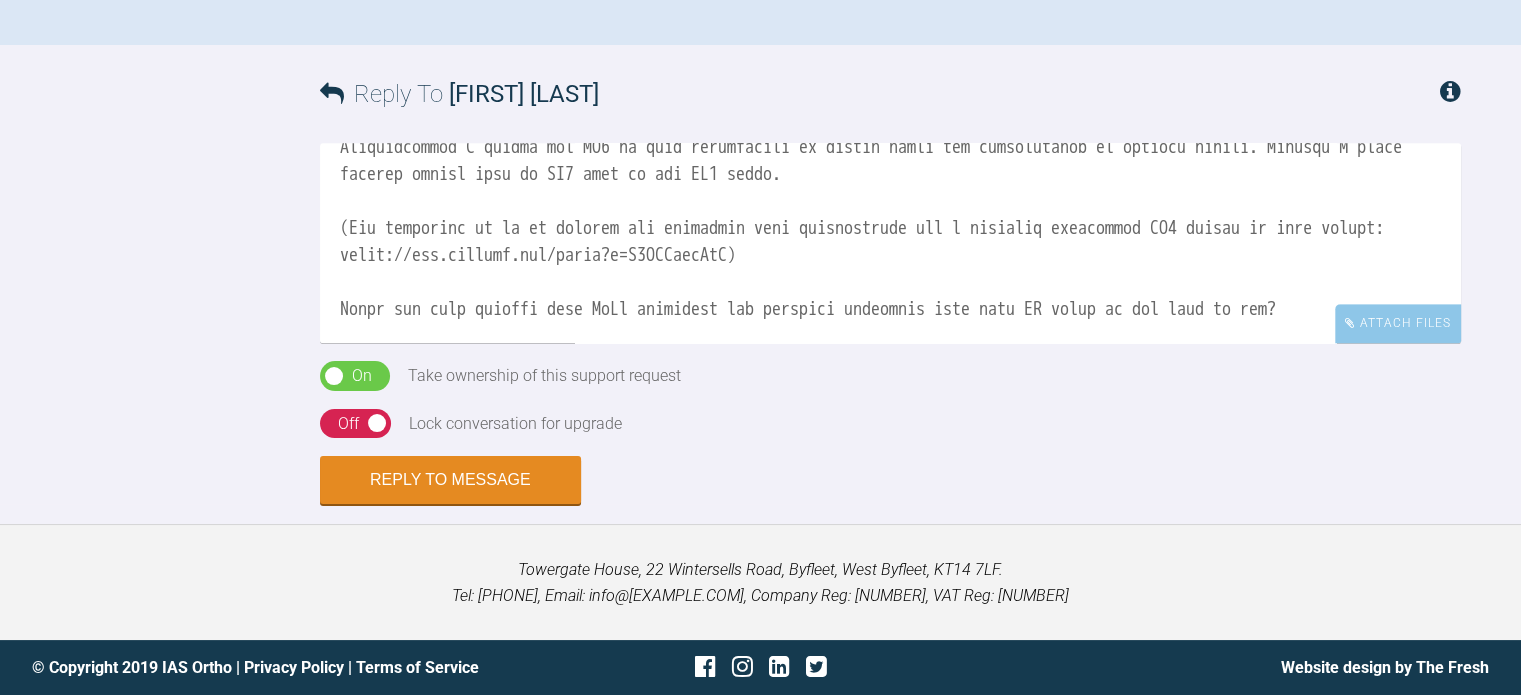 drag, startPoint x: 842, startPoint y: 455, endPoint x: 420, endPoint y: 454, distance: 422.0012 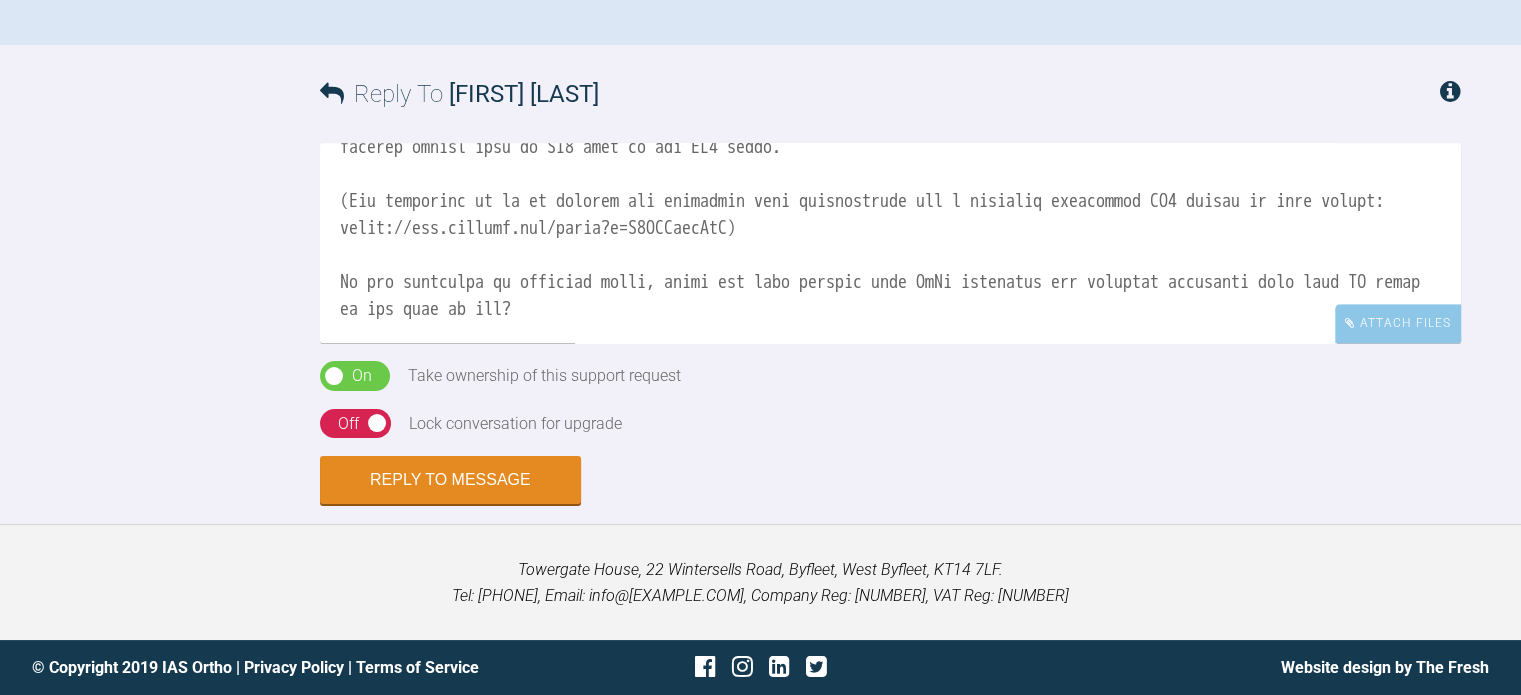 scroll, scrollTop: 438, scrollLeft: 0, axis: vertical 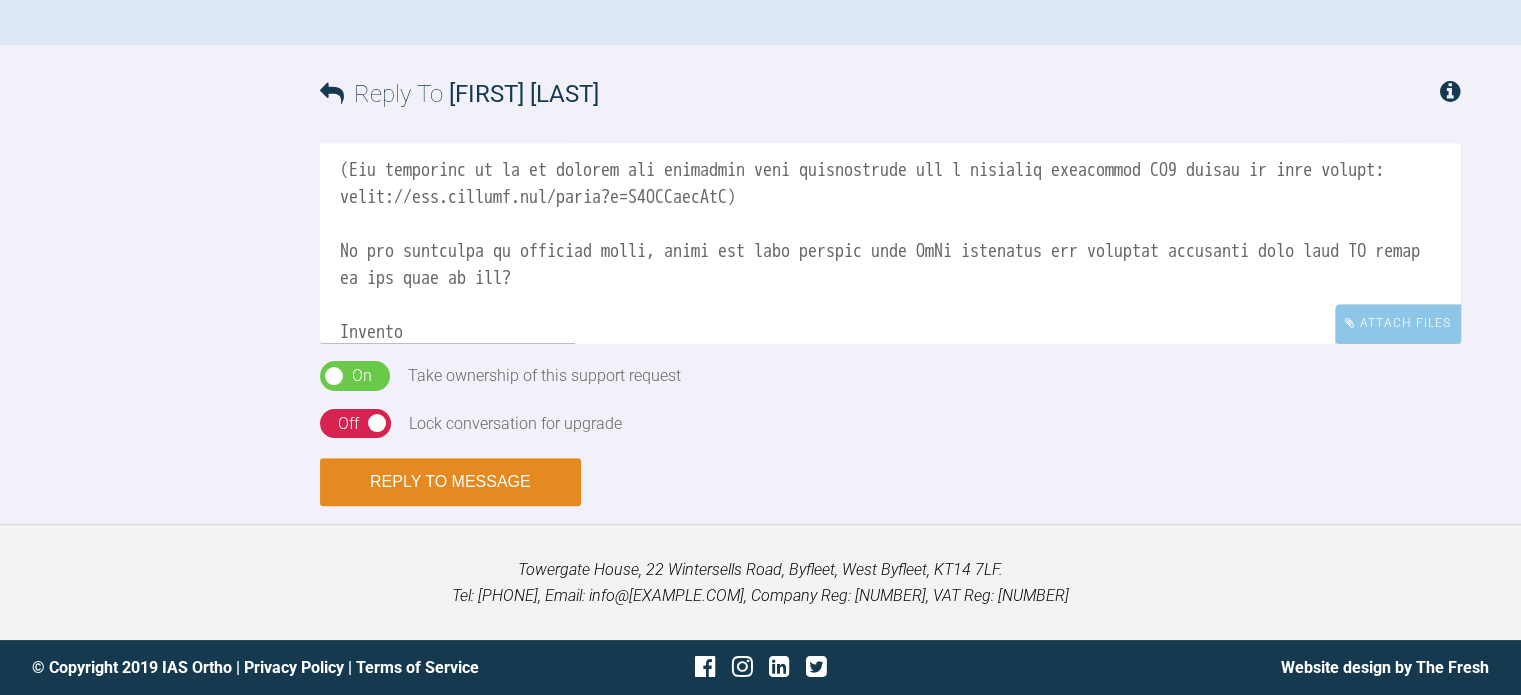 type on "Hi [FIRST] [LAST],
Thank you for submitting this case and good quality records. Please accept my own apologies for being a few days tardy in getting back to you. (It seems that you were on holidays during our first case discussion and now I have been away at the time of your second submission!)
This looks like an excellent case for you to treat.
Given the rather young age of the patient I would not usually plan to undertake very much IPR. Reduction in size of UR2 to match size of UL2 seems sensible. However I would suggest intermaxillary elastics as the primary method of improving buccal segment fit and centreline relationship in the first instance. IPR can be used thereafter if elastic wear alone proves insufficent.
Unfortunately I cannot see UR7 in your photographs so cannot guide you specifically on bracket choice. However I would usually simply bond an UR7 tube on the UR7 tooth.
(For reference if it is helpful the following case coincidently has a buccally positioned UR7 bonded in this manner: https://www.youtube.com/watch?v=N6IBRunsTwA)
After you work through your NiTi lev" 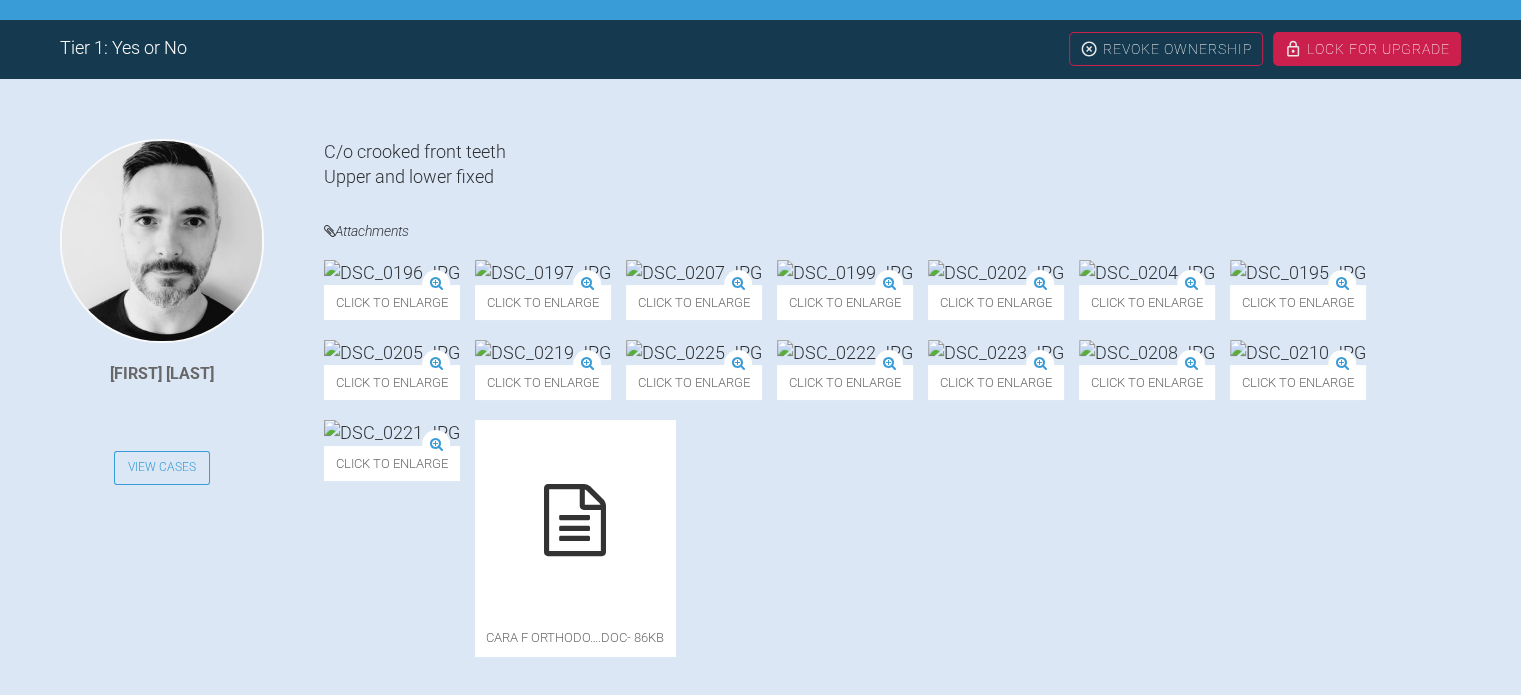 scroll, scrollTop: 0, scrollLeft: 0, axis: both 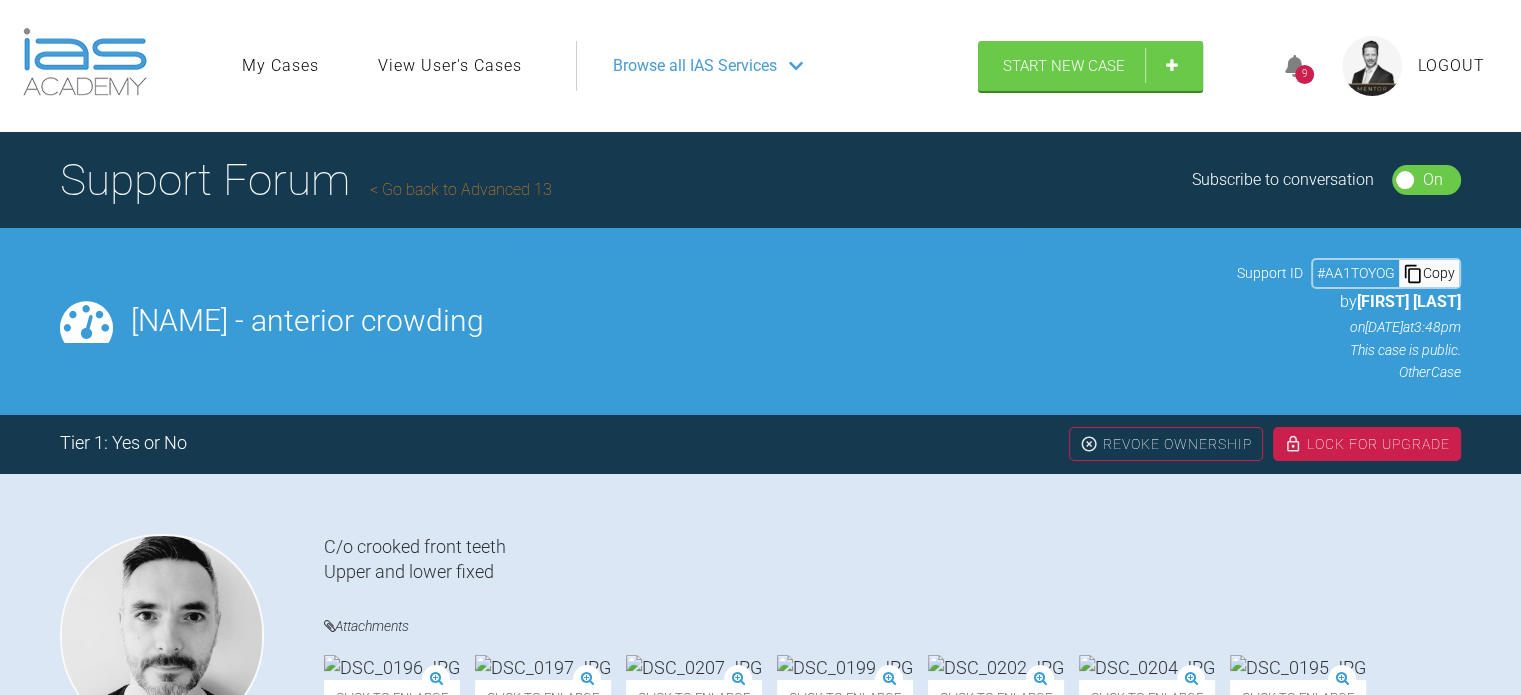 click on "Go back to Advanced 13" at bounding box center (461, 189) 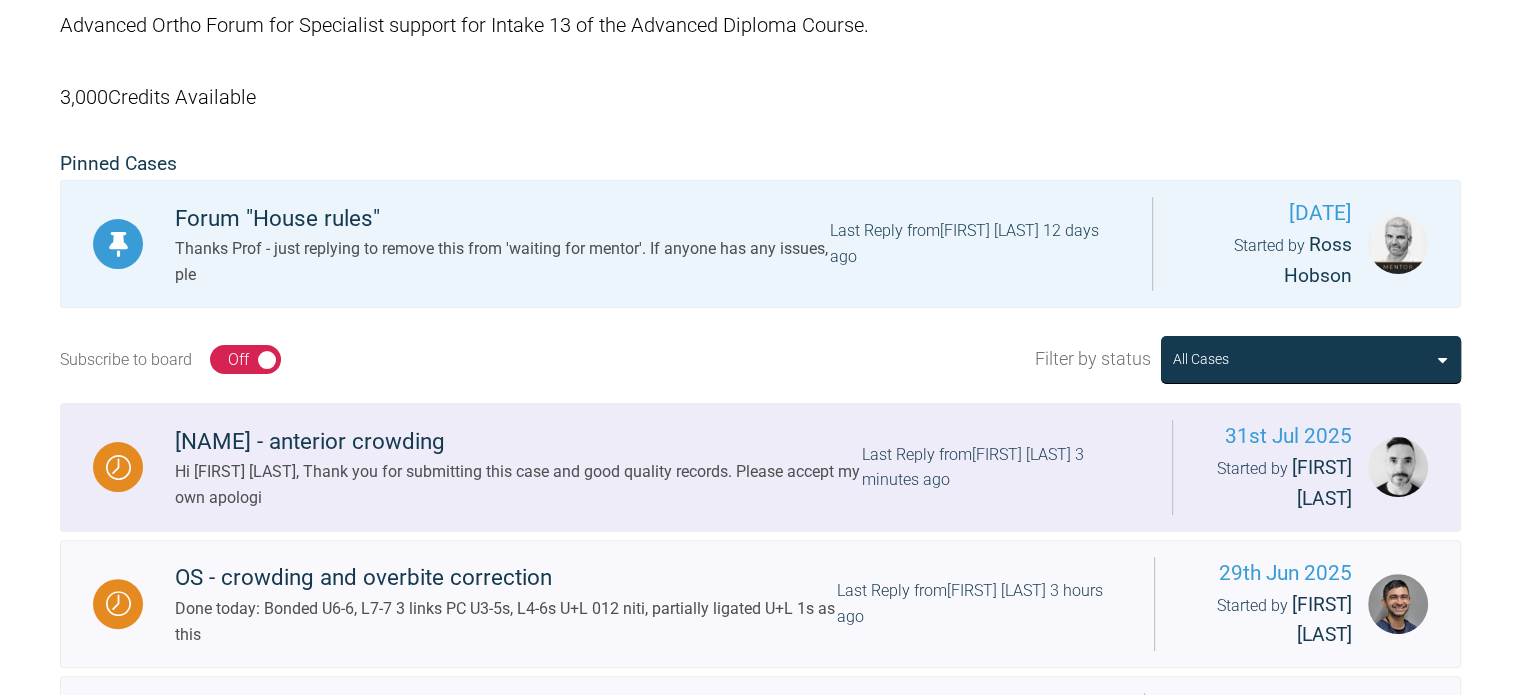 click on "[NAME] - anterior crowding" at bounding box center [518, 442] 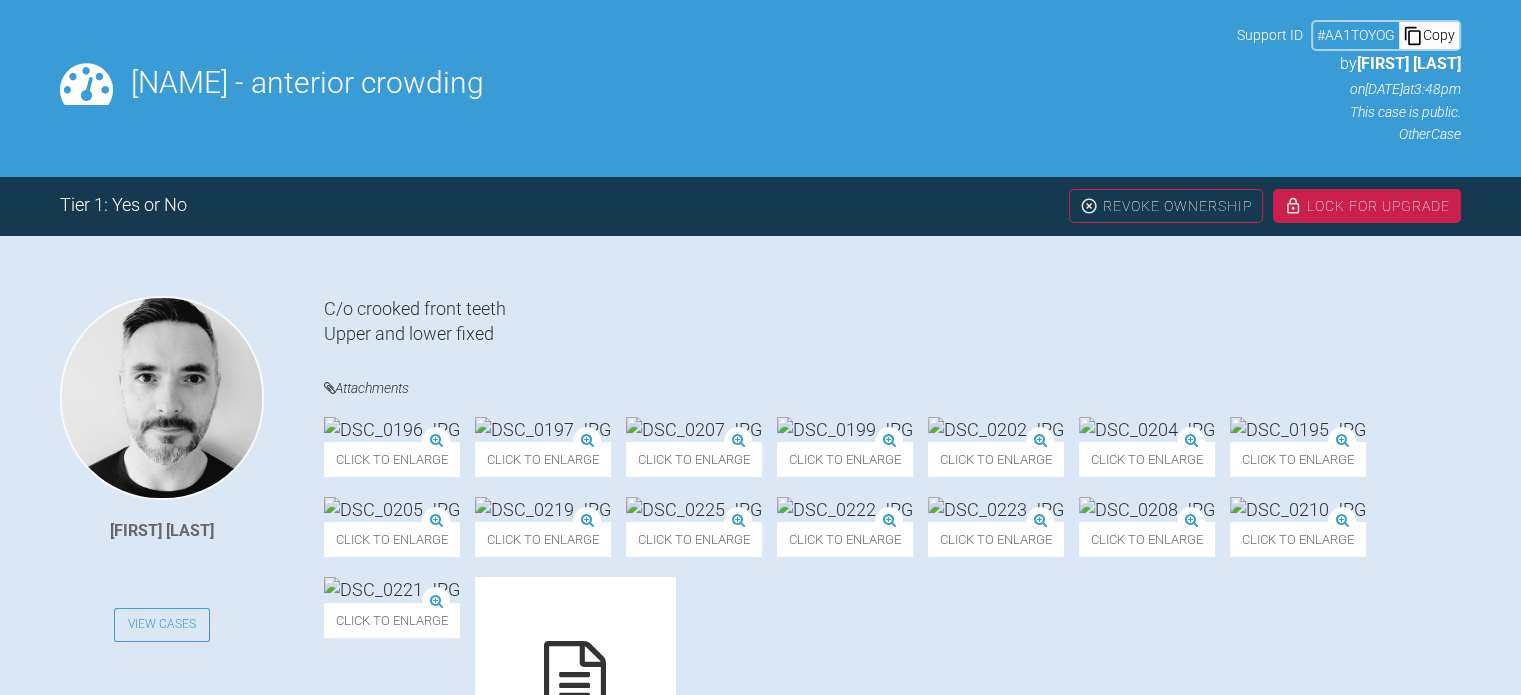 scroll, scrollTop: 188, scrollLeft: 0, axis: vertical 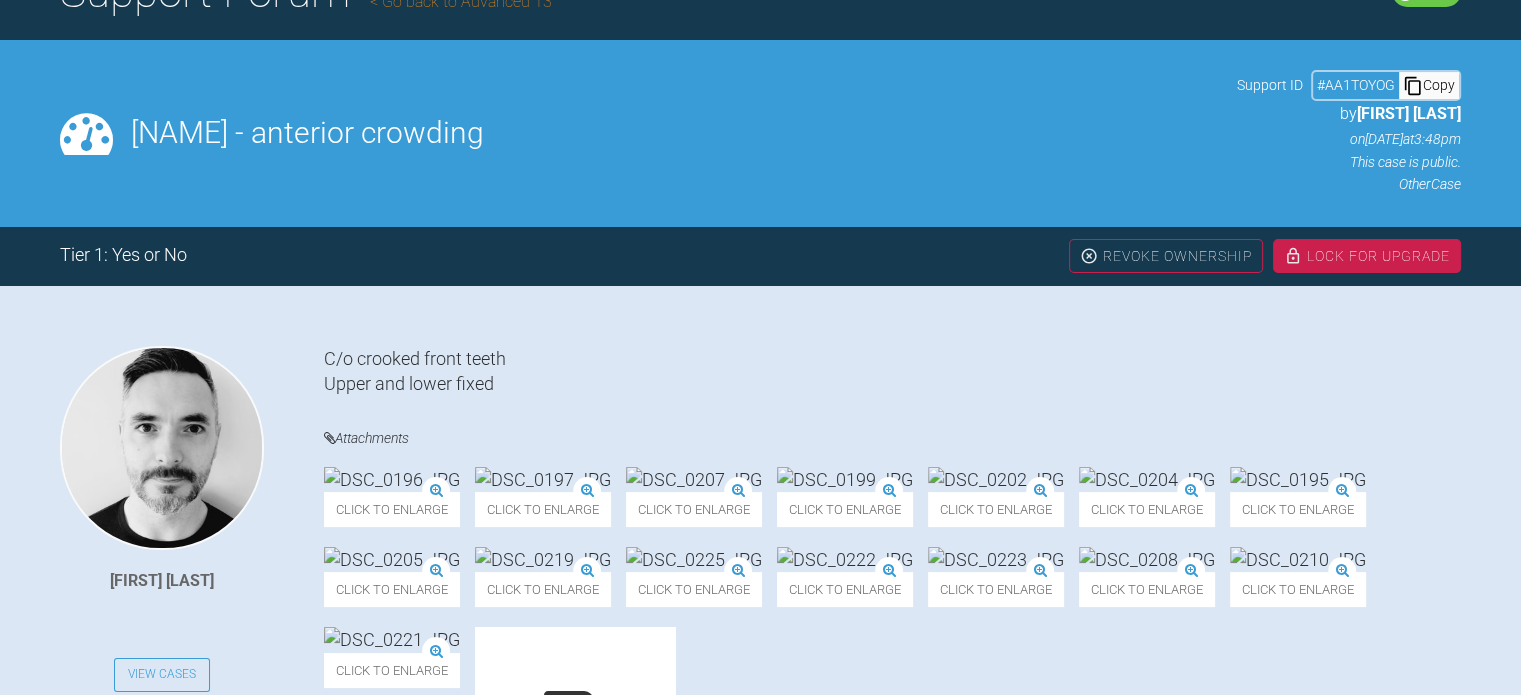 click on "Lock For Upgrade" at bounding box center (1367, 256) 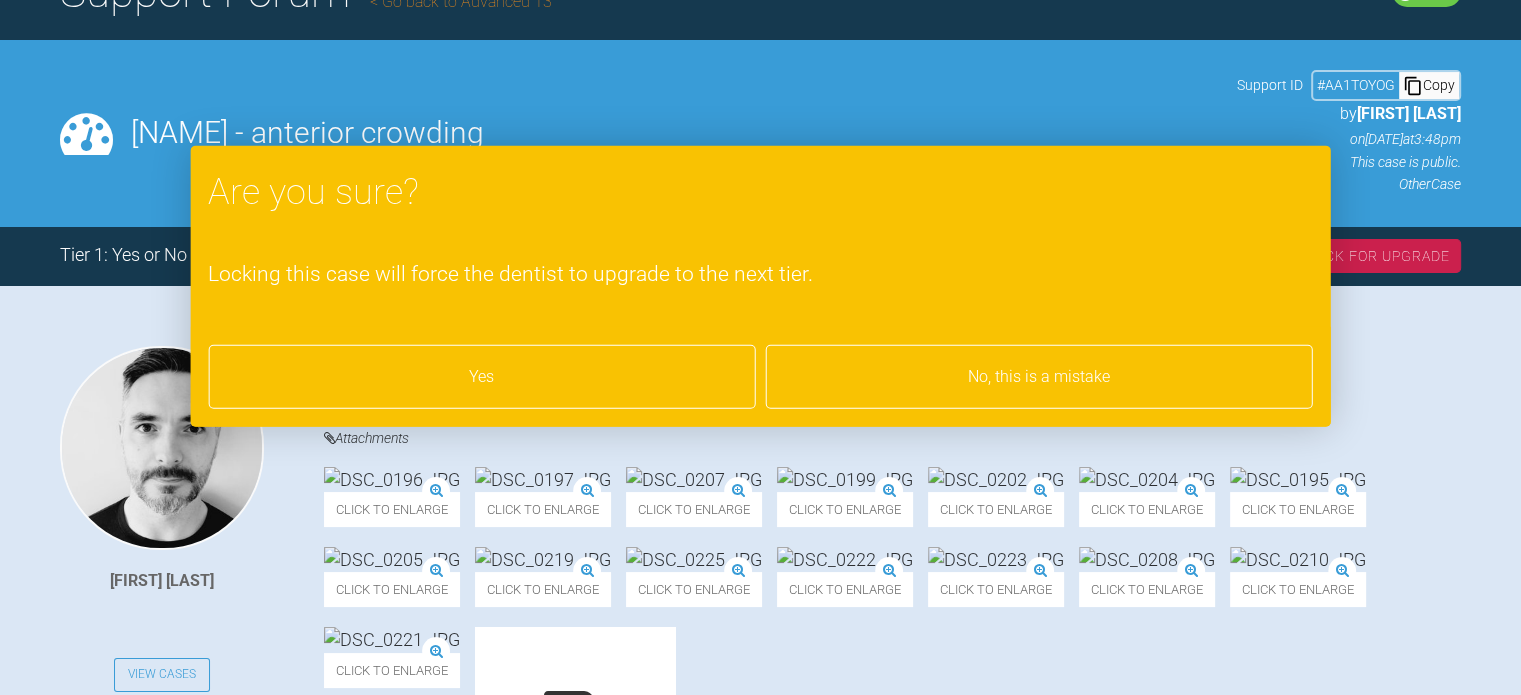 click on "Yes" at bounding box center (481, 377) 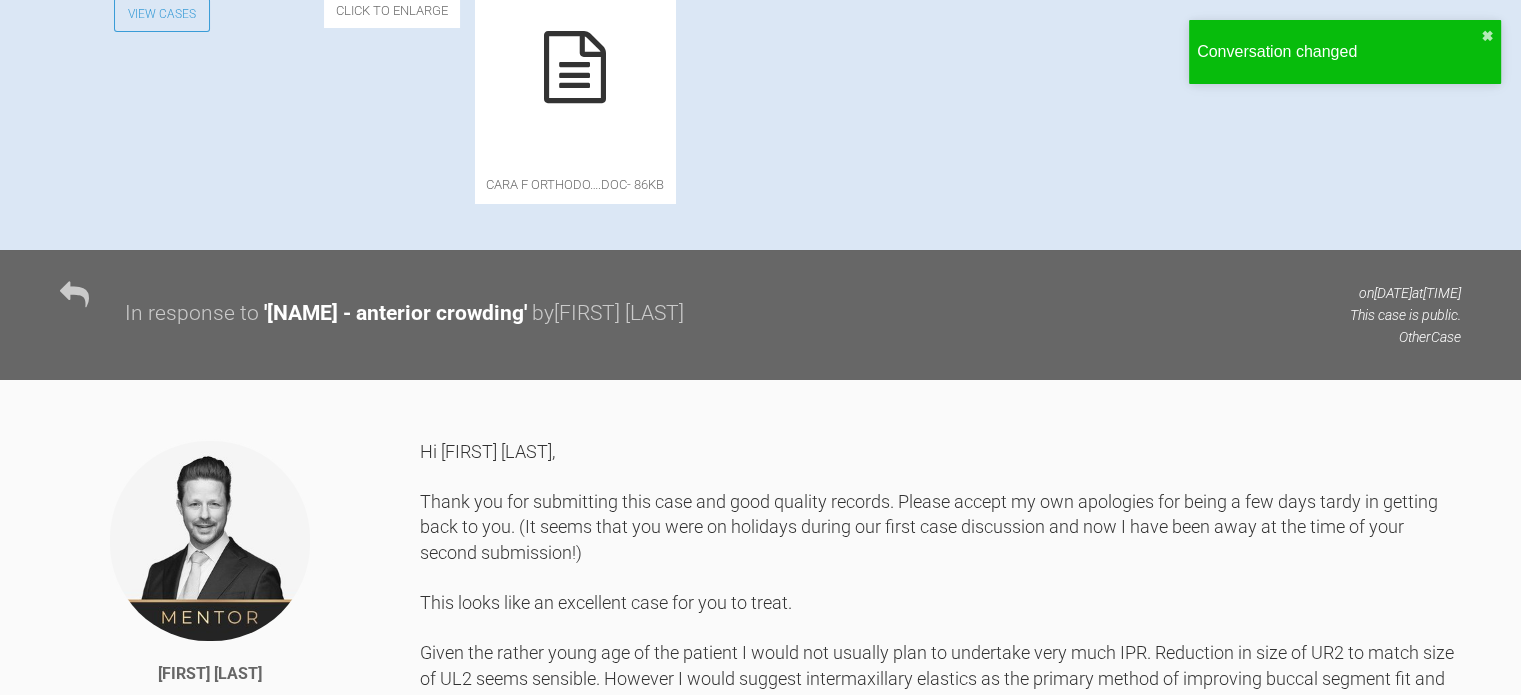 scroll, scrollTop: 0, scrollLeft: 0, axis: both 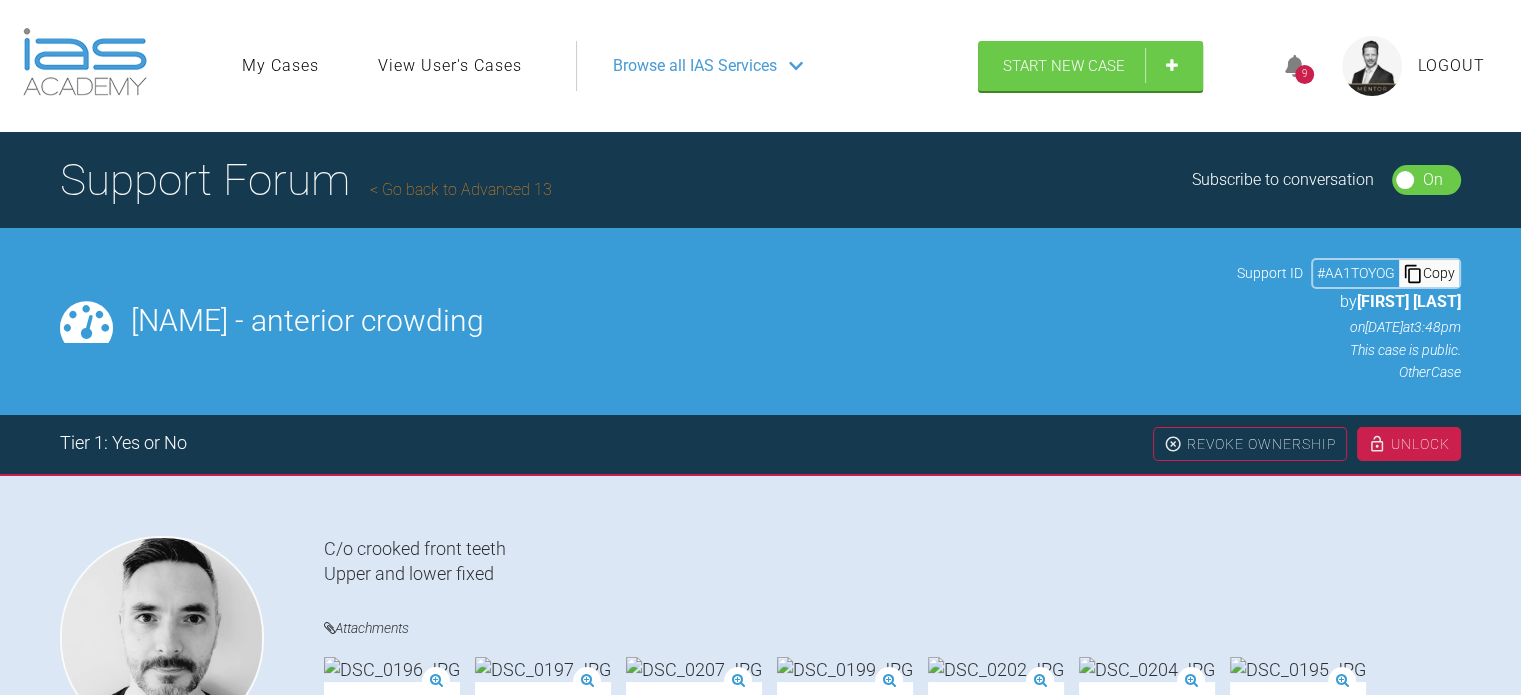 click on "Support Forum Go back to Advanced 13" at bounding box center (306, 180) 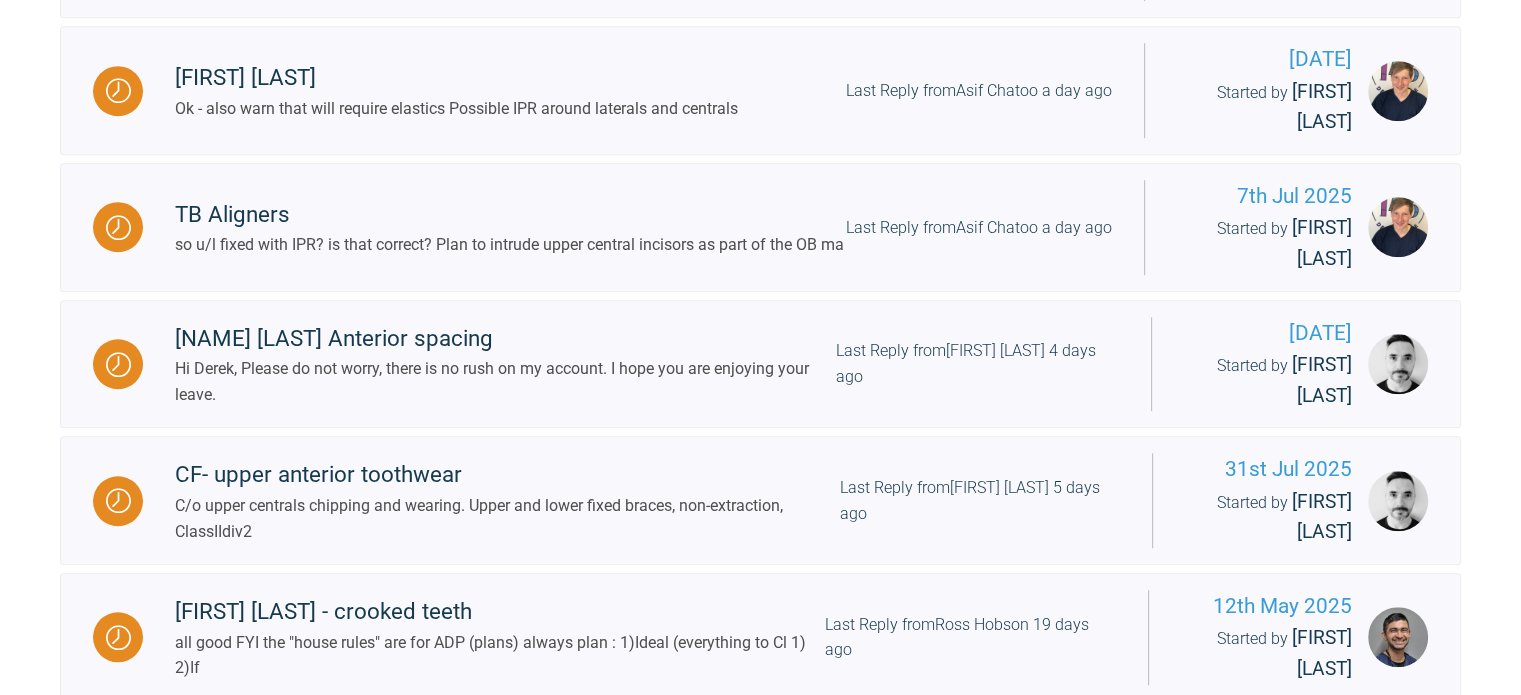 scroll, scrollTop: 1478, scrollLeft: 0, axis: vertical 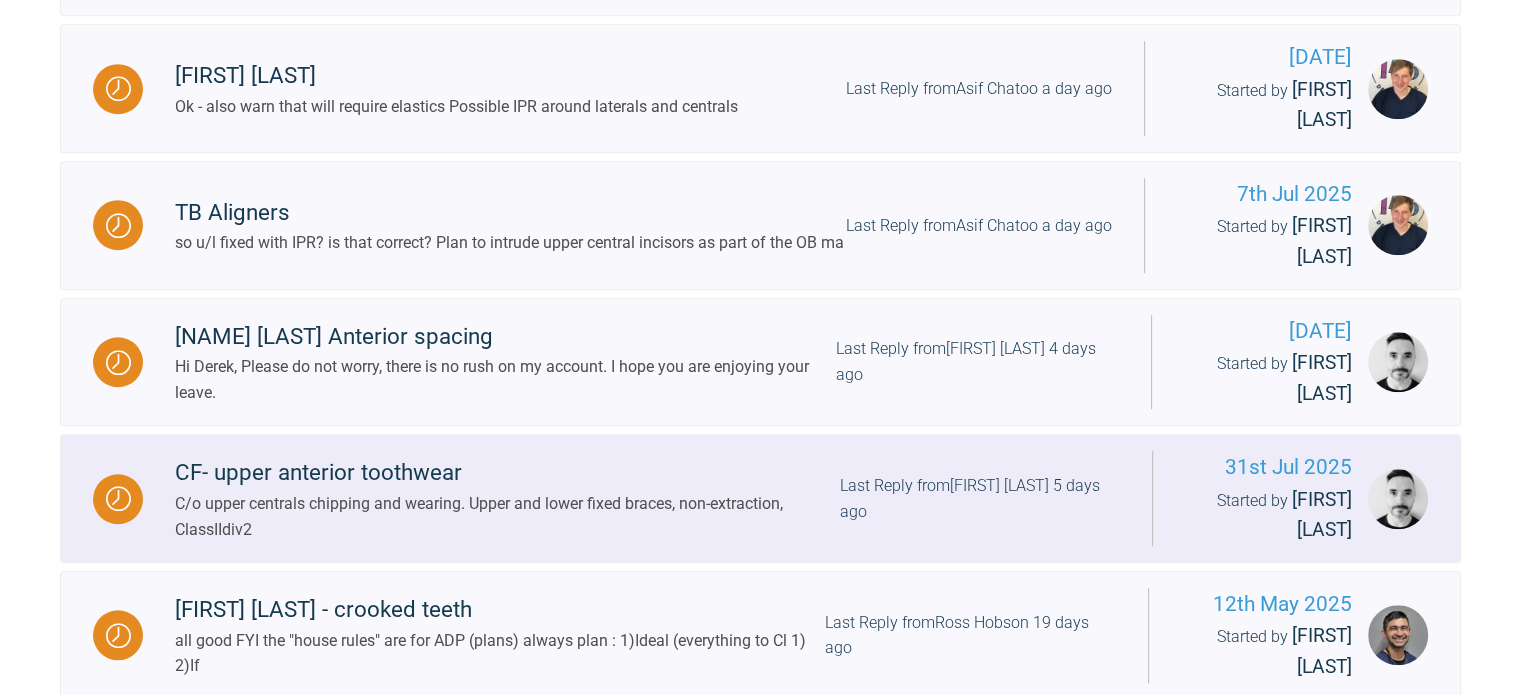 click on "CF- upper anterior toothwear" at bounding box center [507, 473] 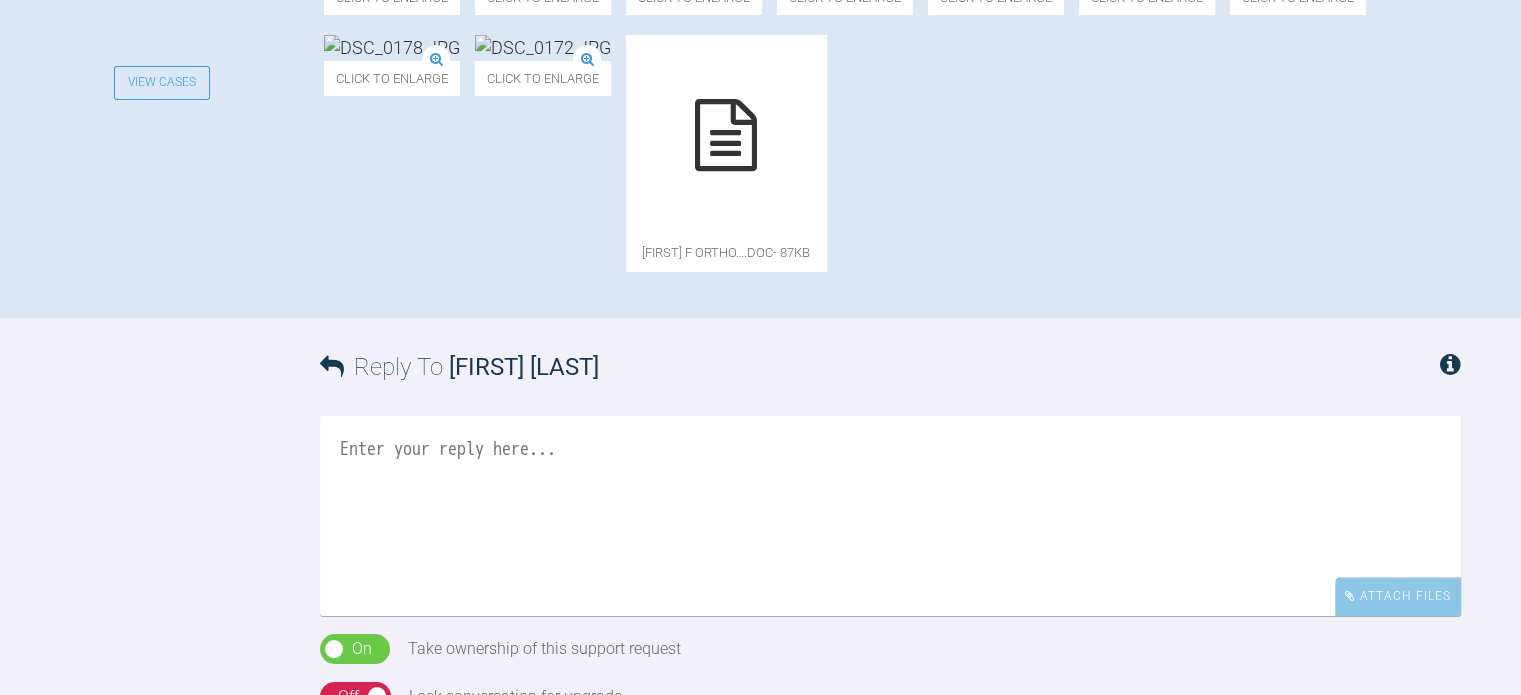 scroll, scrollTop: 844, scrollLeft: 0, axis: vertical 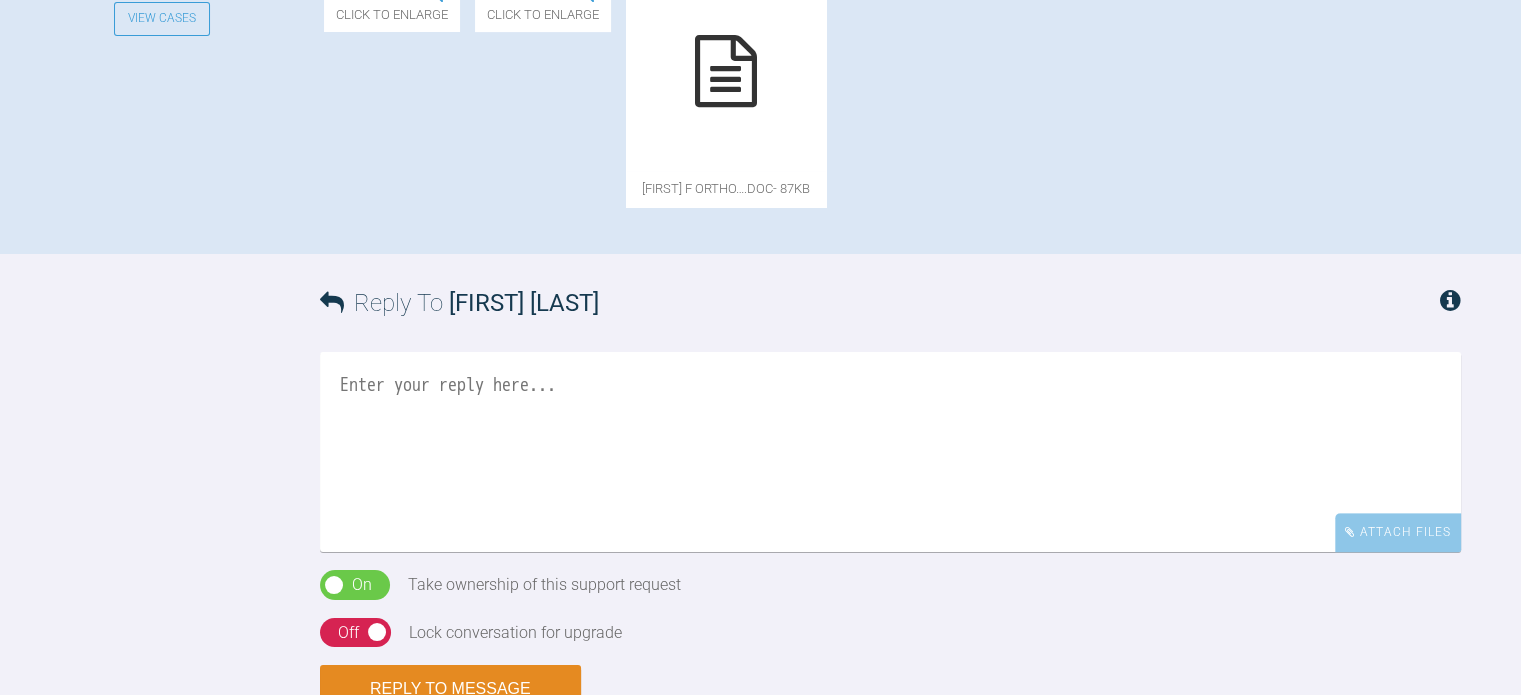 click at bounding box center (726, 71) 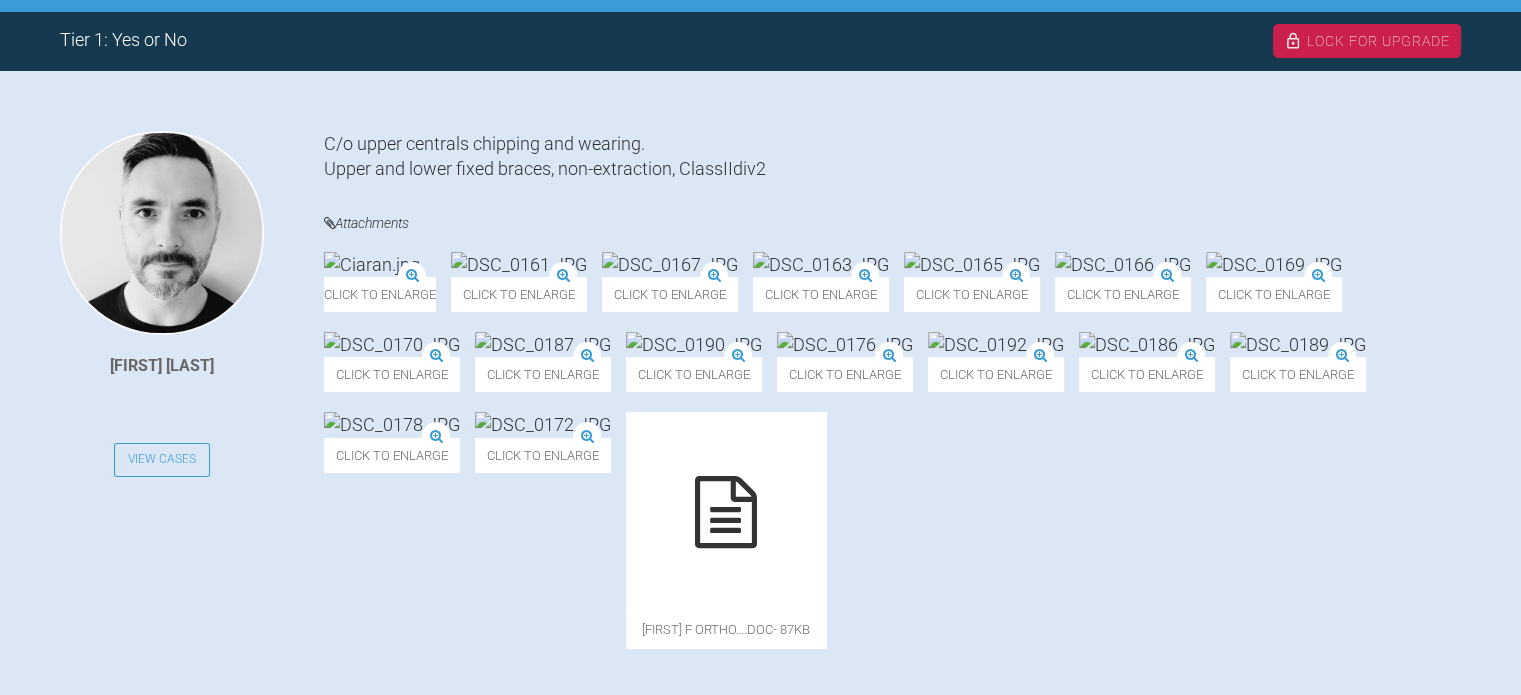 scroll, scrollTop: 400, scrollLeft: 0, axis: vertical 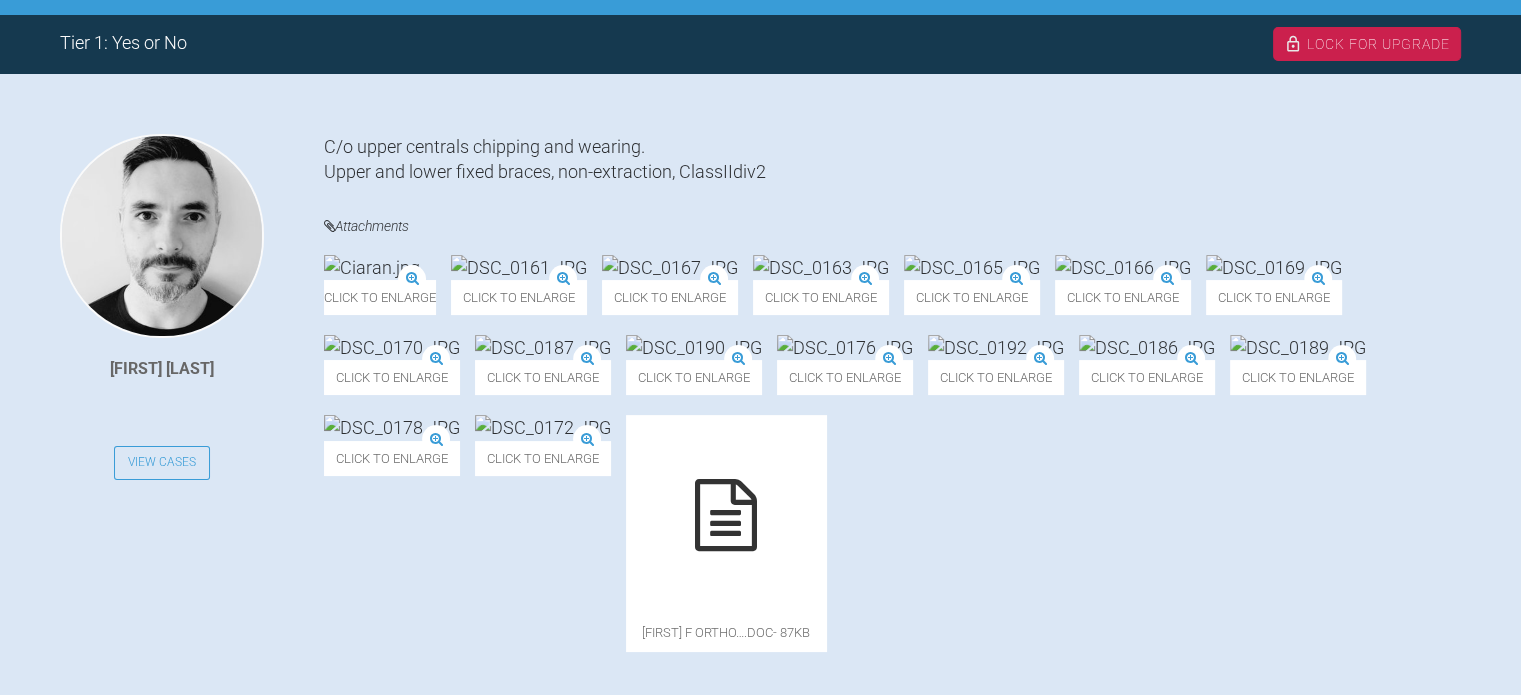 click at bounding box center [372, 267] 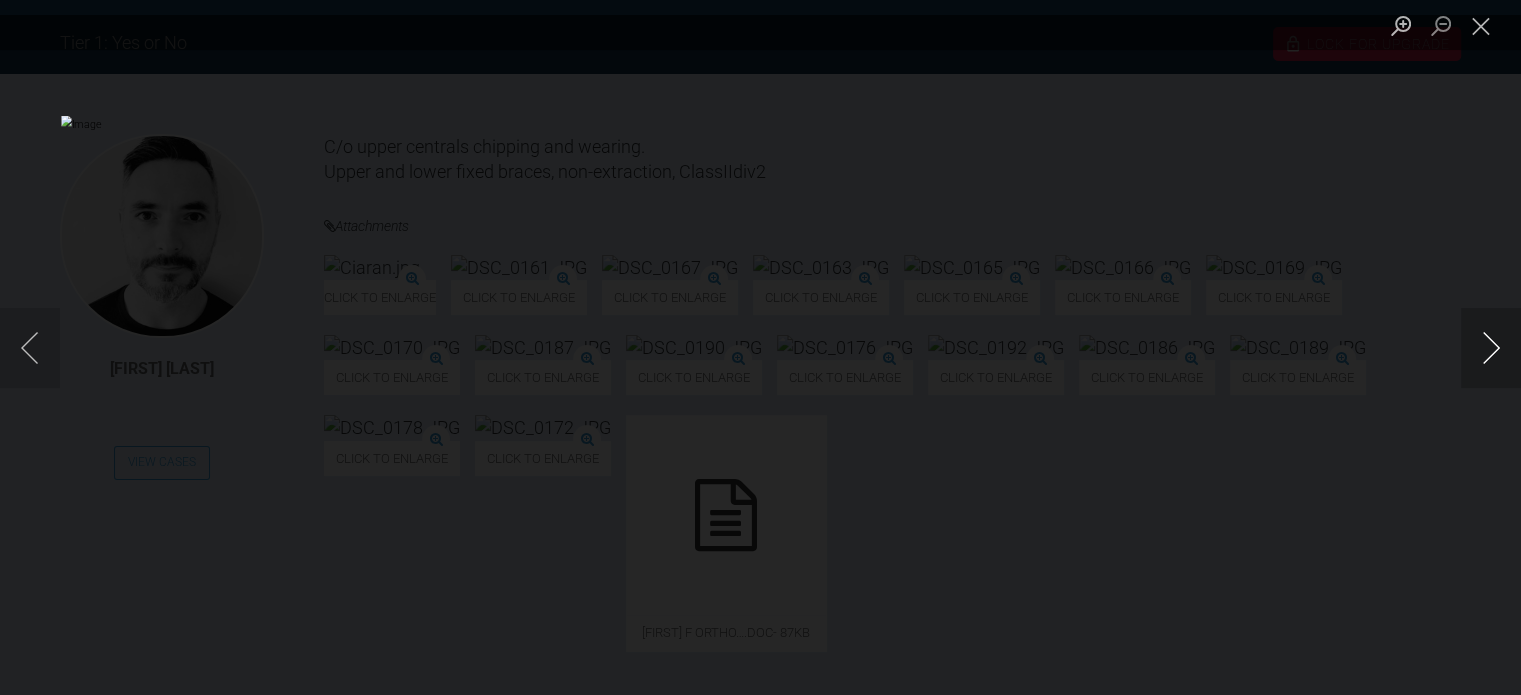 click at bounding box center (1491, 348) 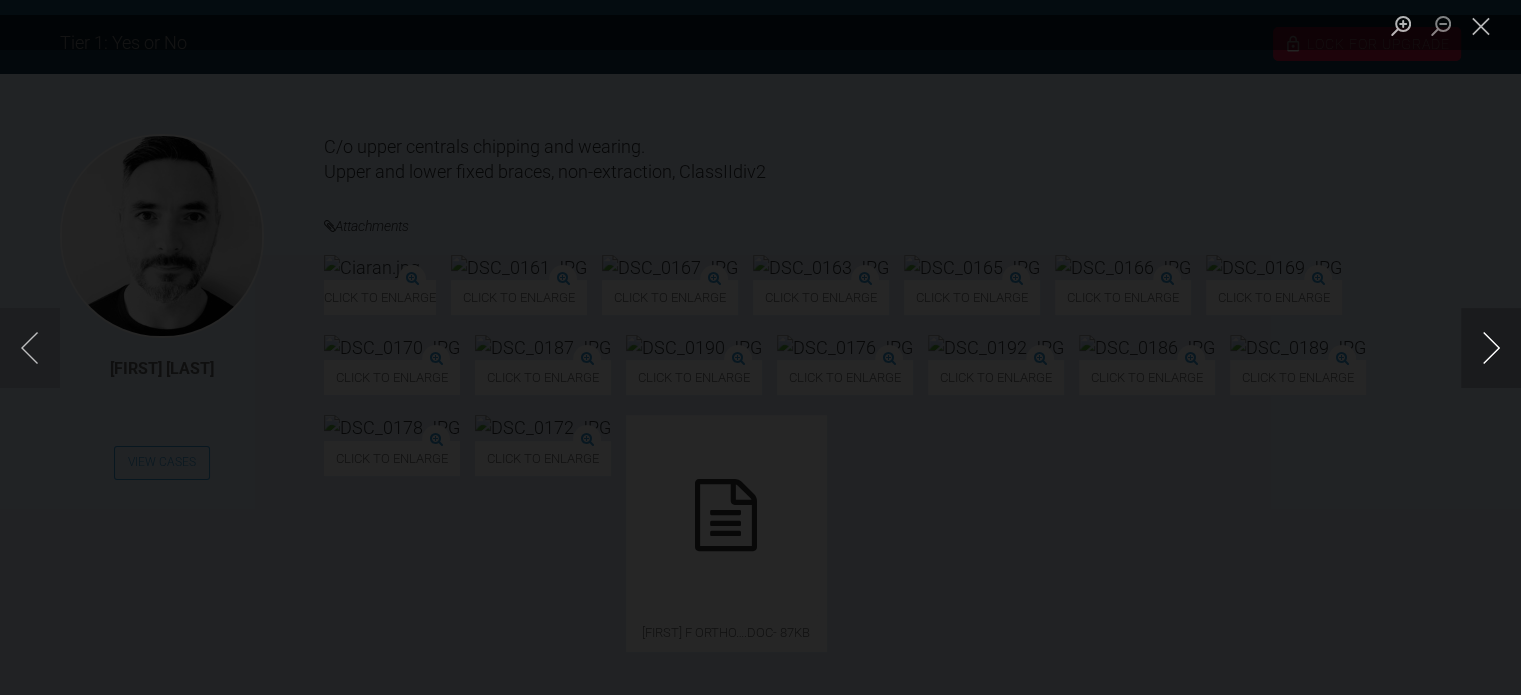 click at bounding box center (1491, 348) 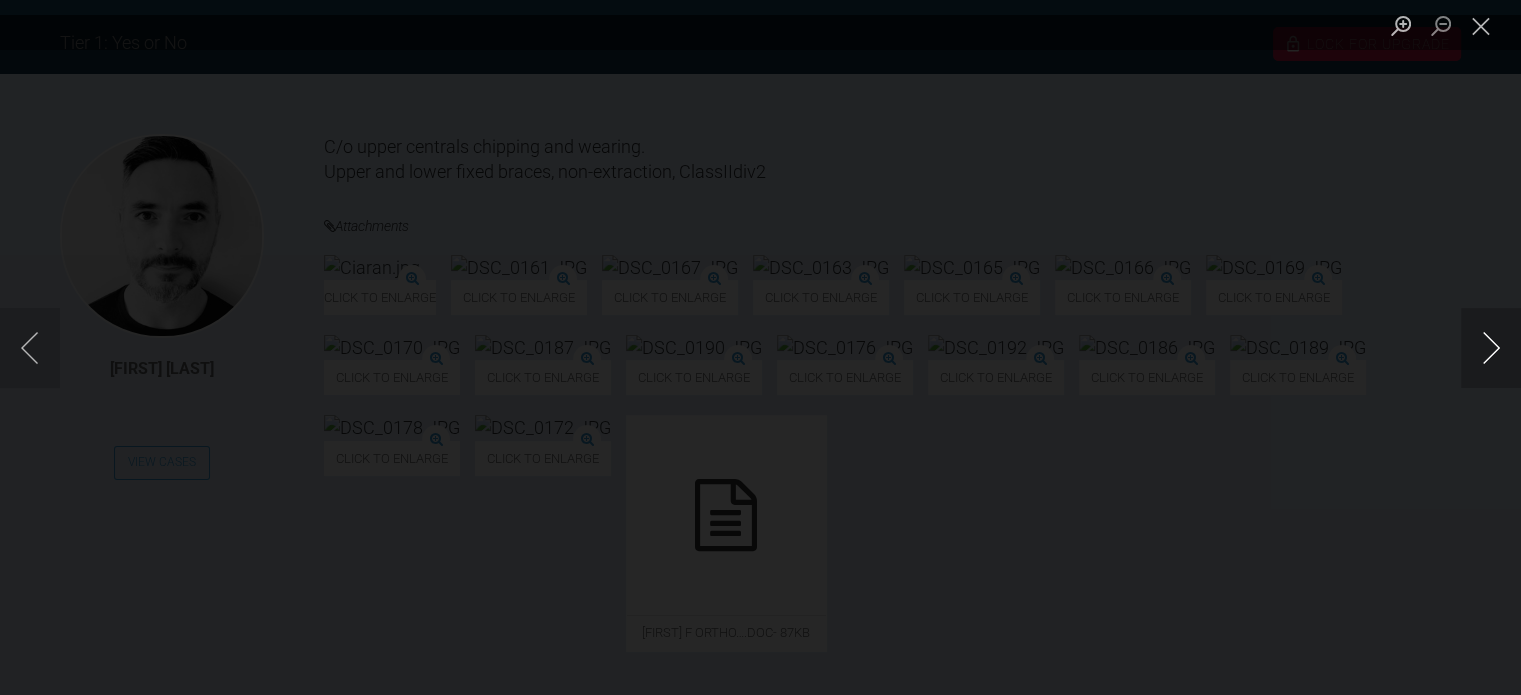 click at bounding box center [1491, 348] 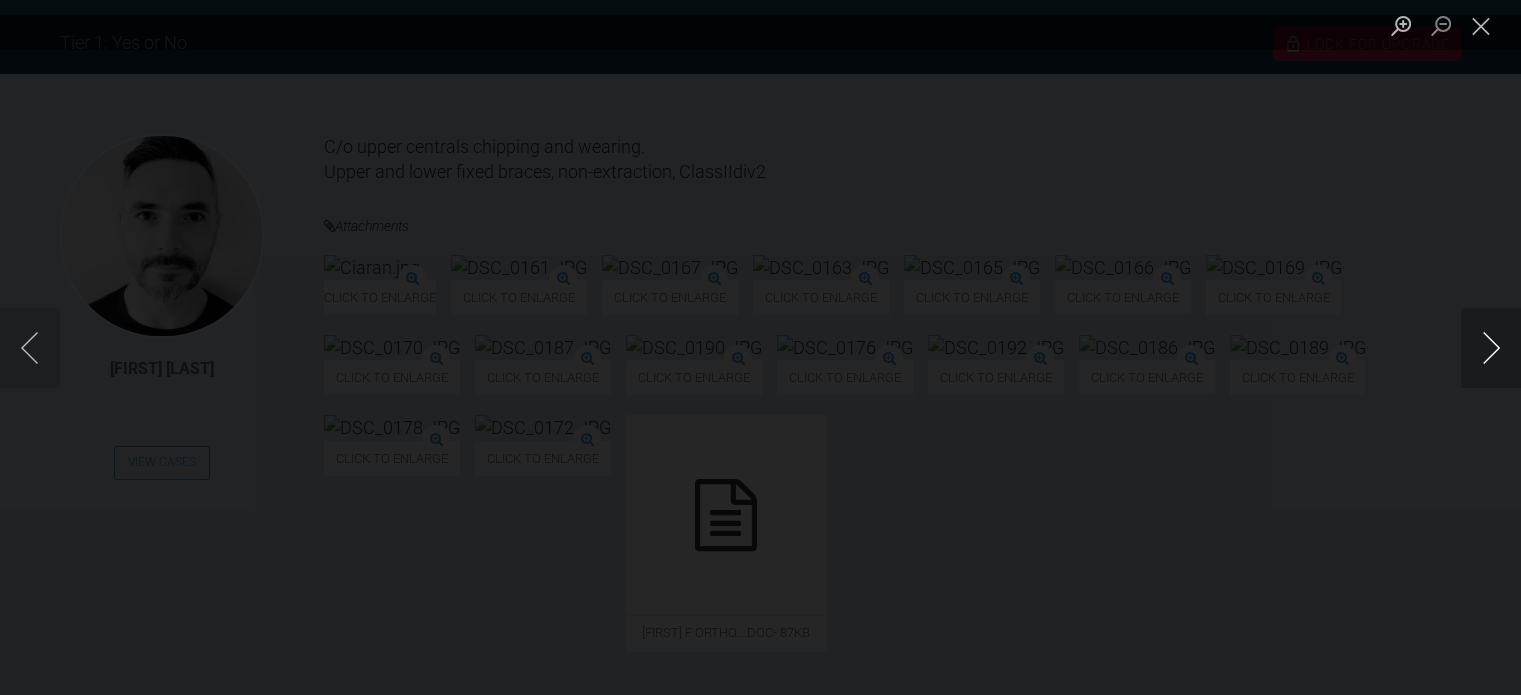 click at bounding box center [1491, 348] 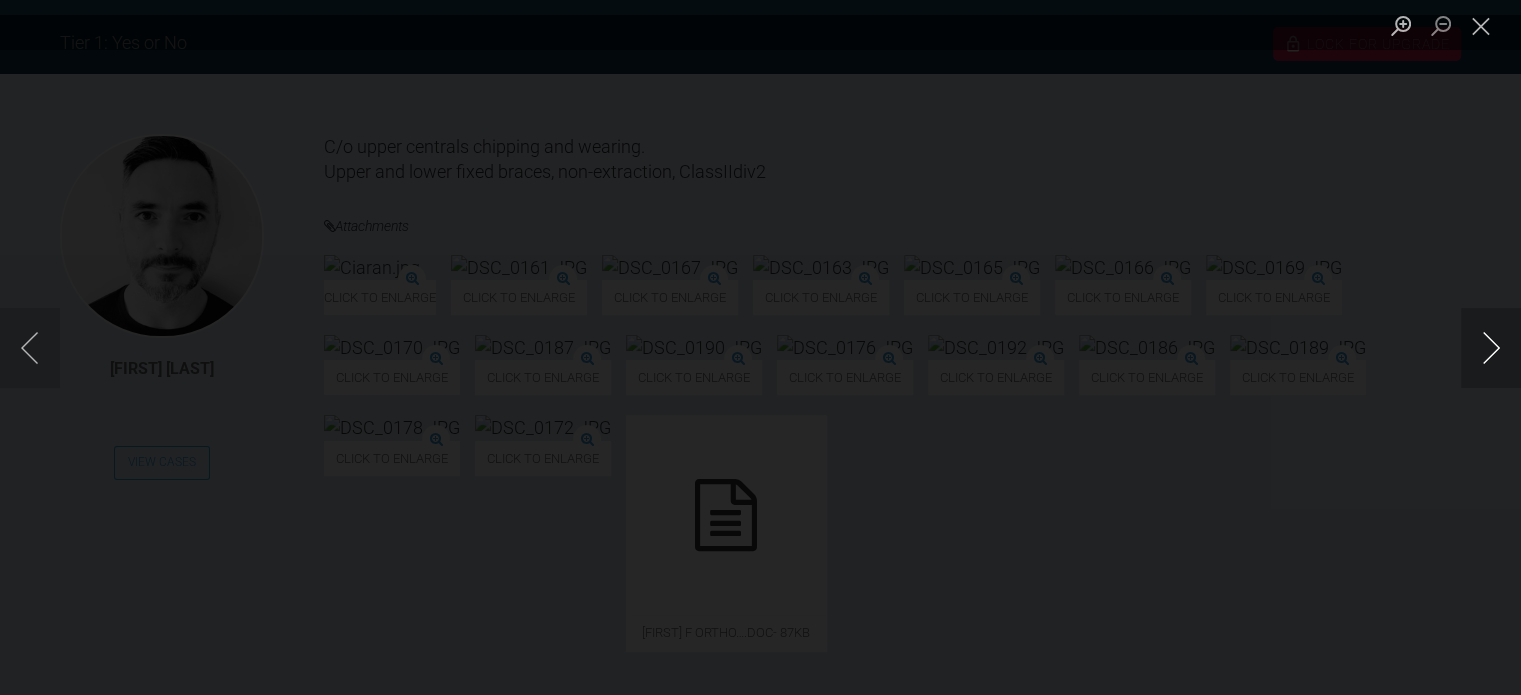 click at bounding box center [1491, 348] 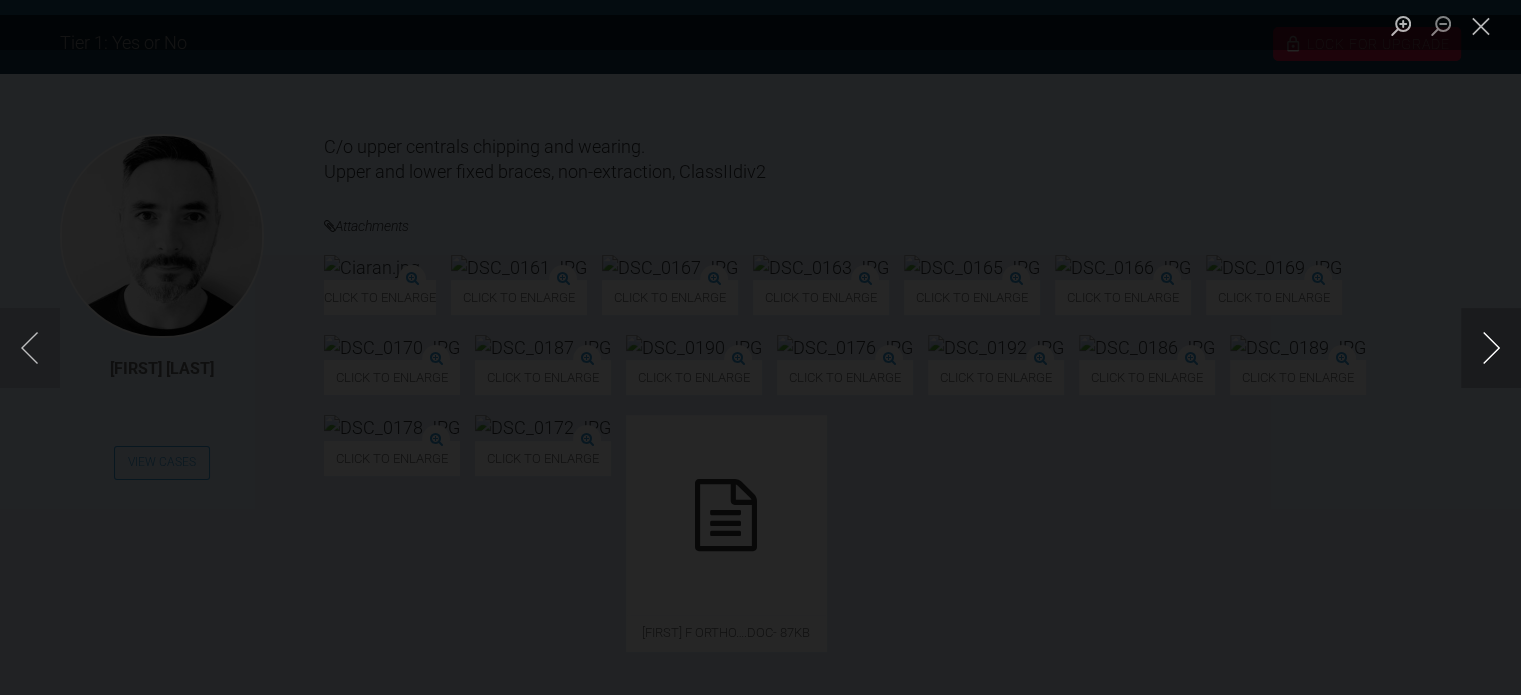 click at bounding box center [1491, 348] 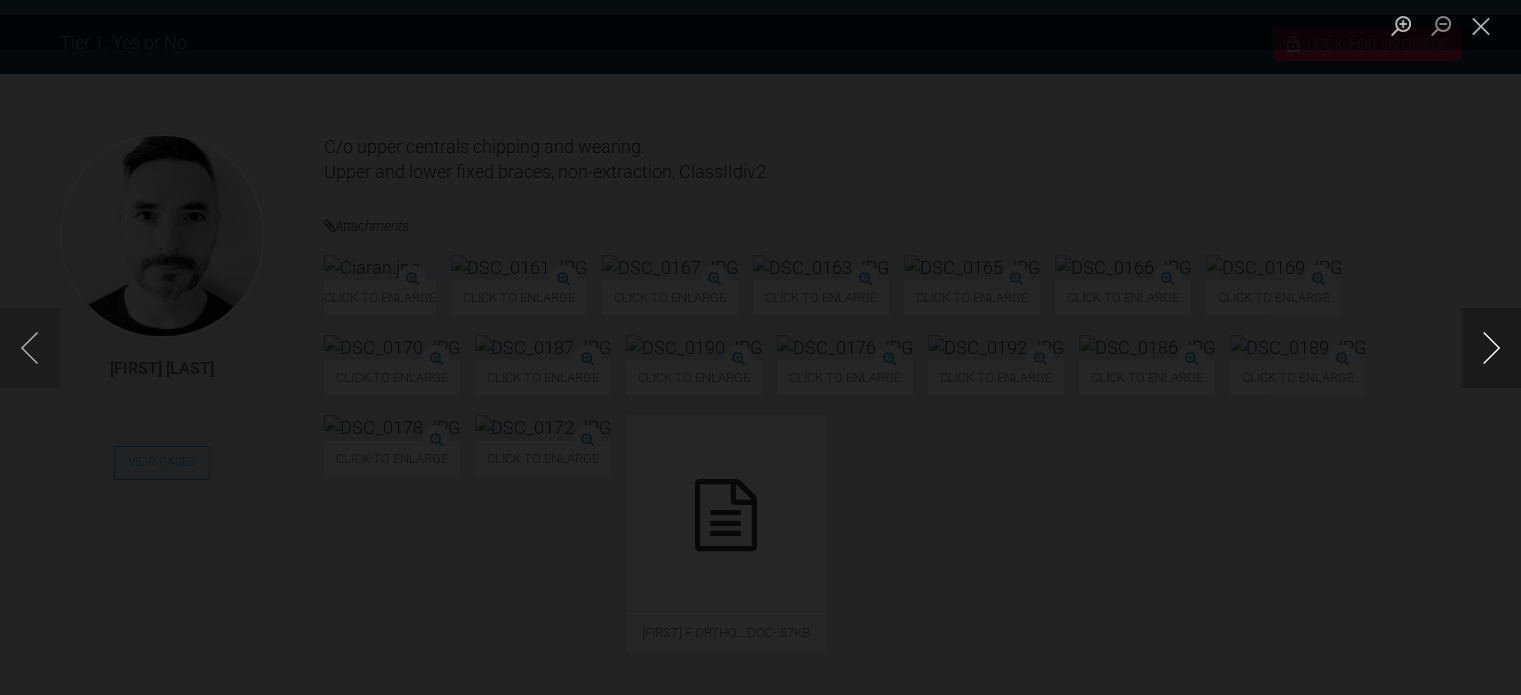 click at bounding box center (1491, 348) 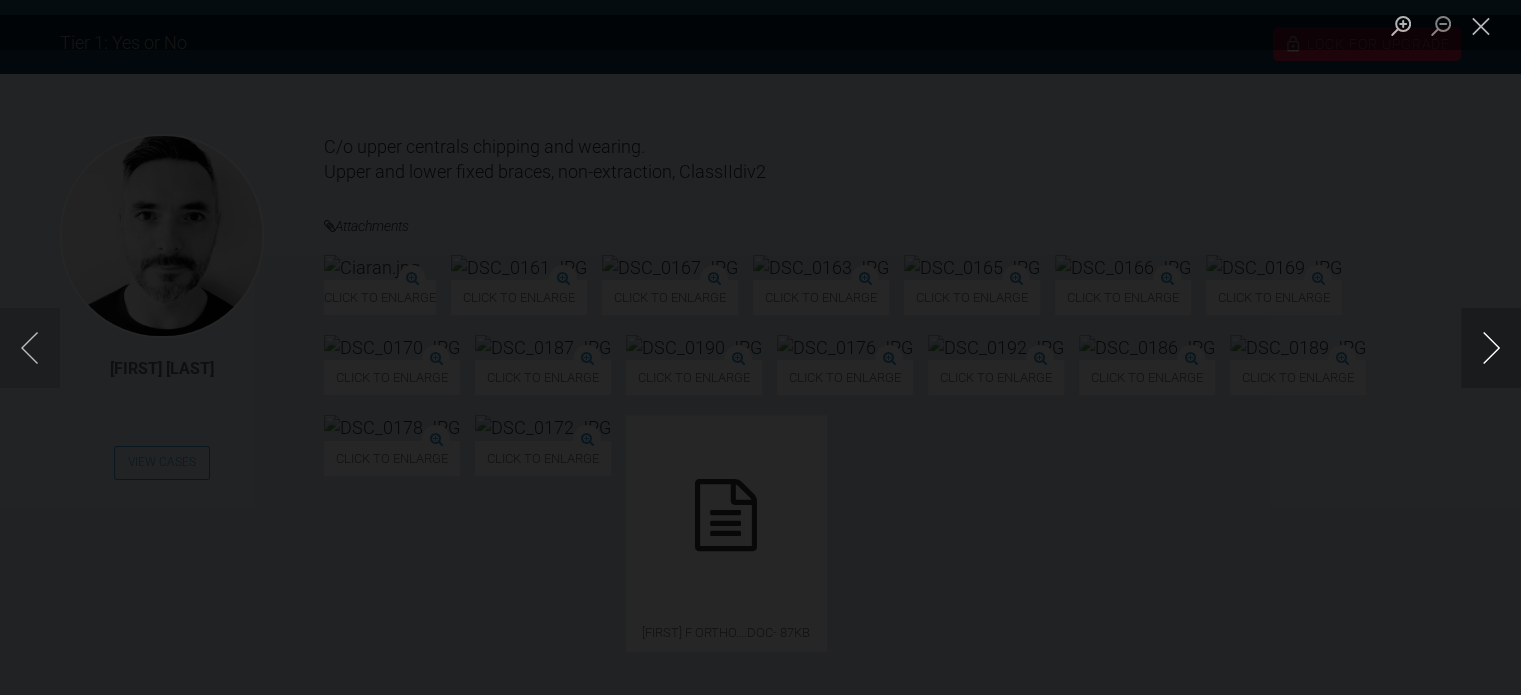 click at bounding box center (1491, 348) 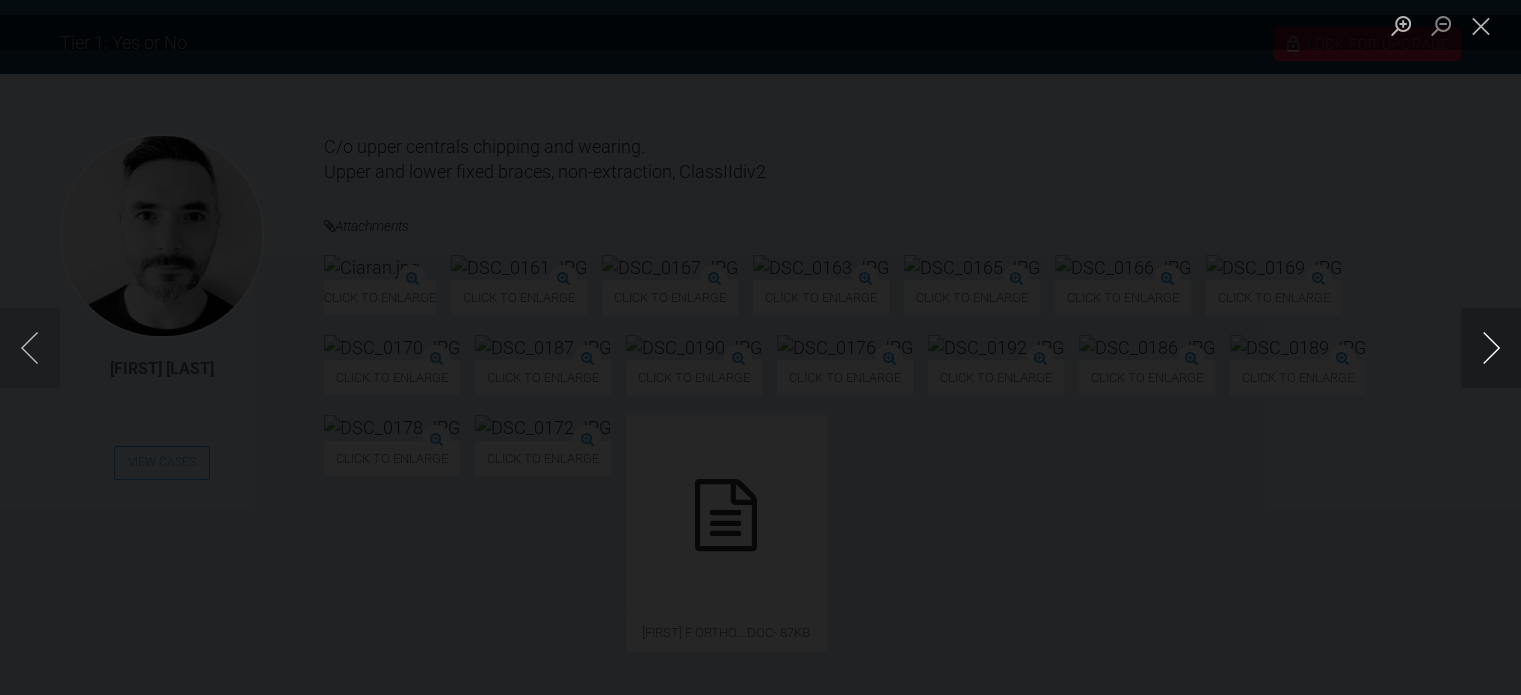 click at bounding box center (1491, 348) 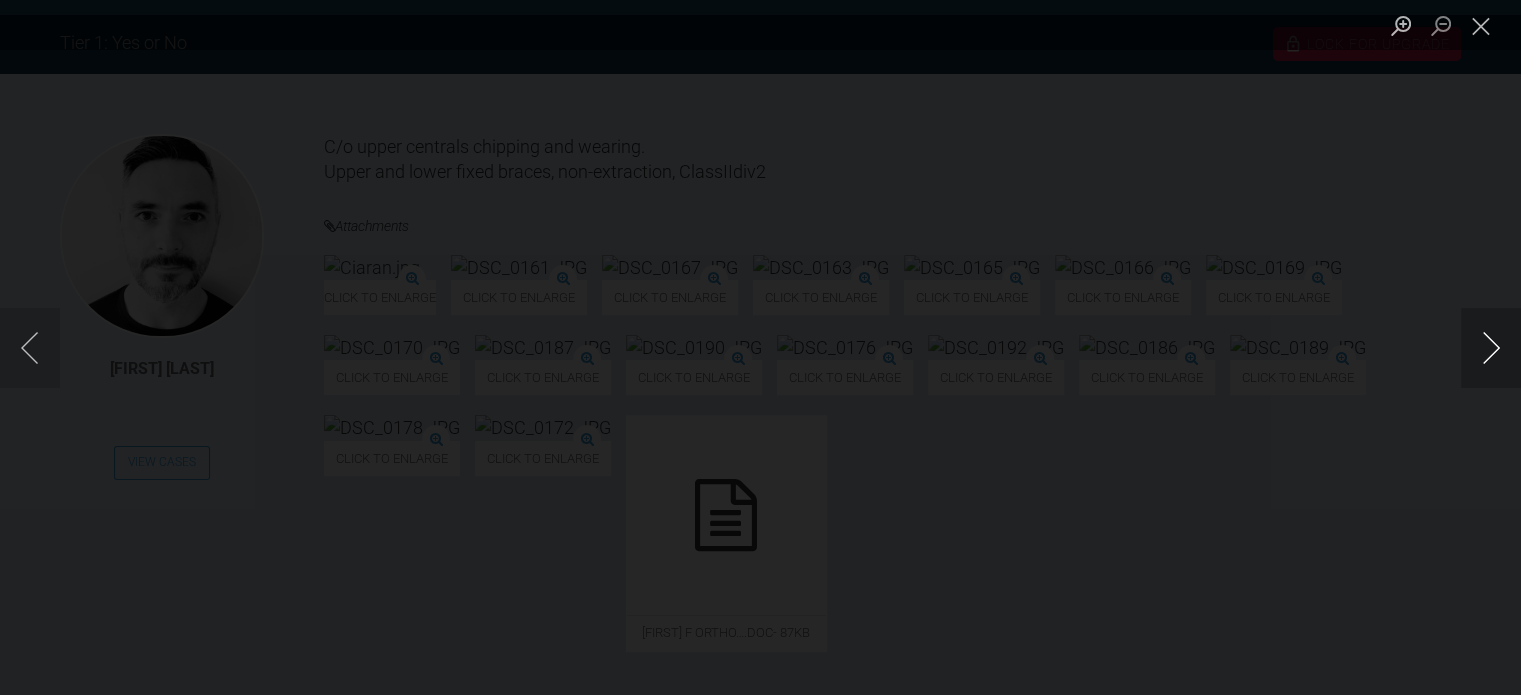 click at bounding box center [1491, 348] 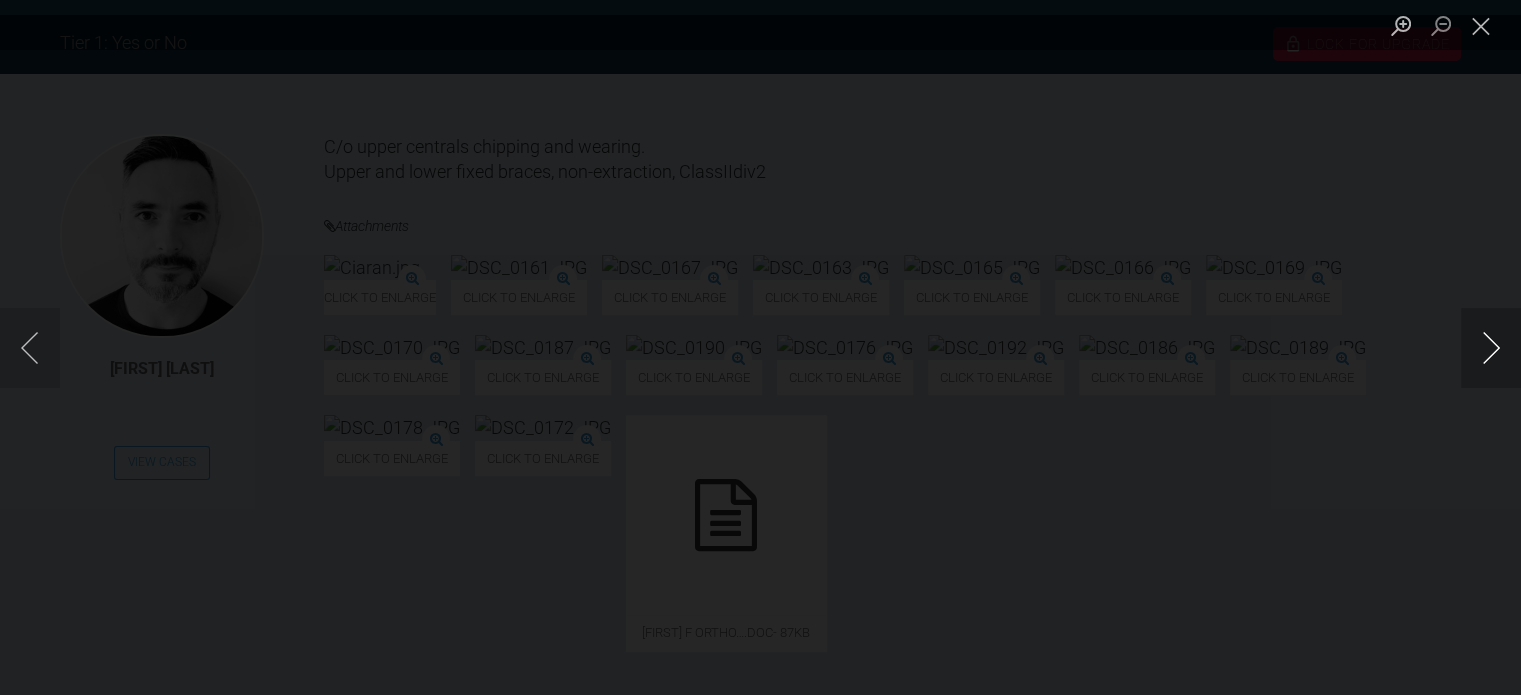 click at bounding box center (1491, 348) 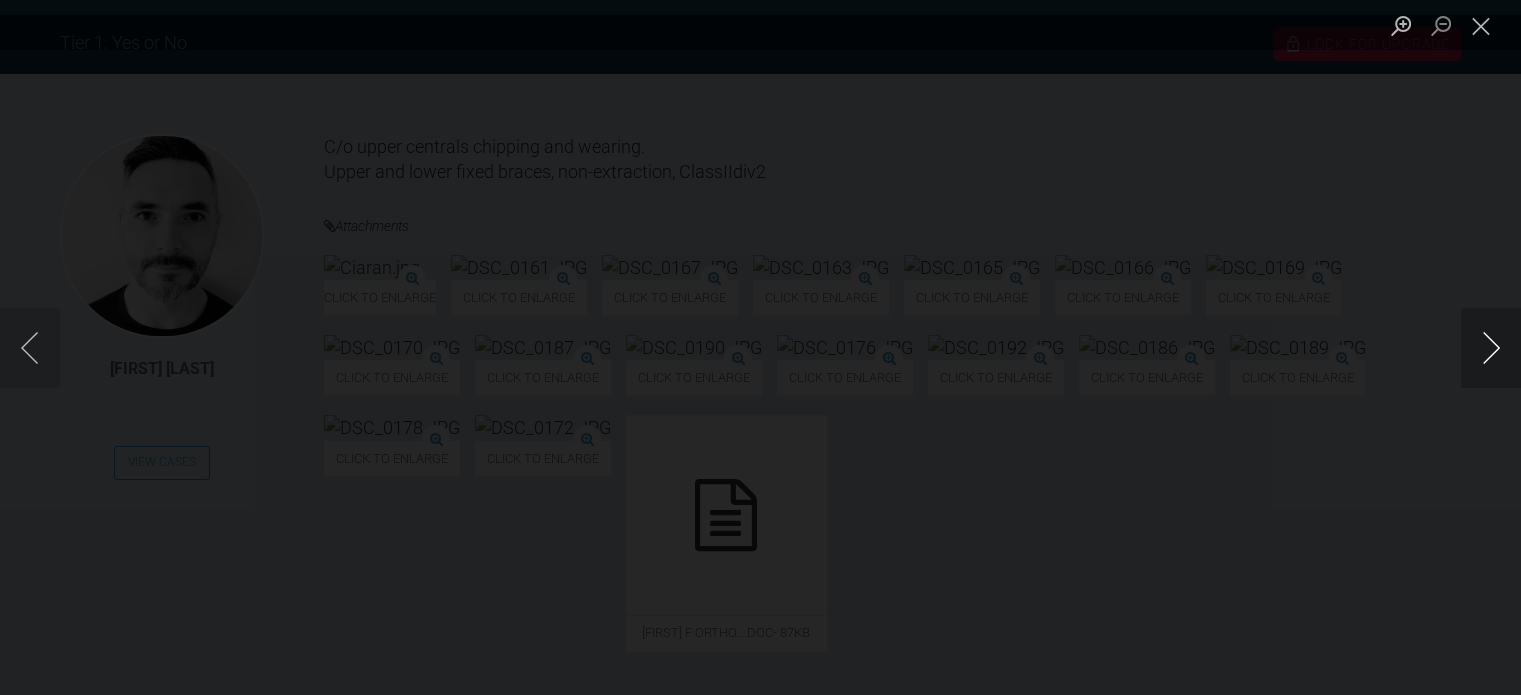 click at bounding box center [1491, 348] 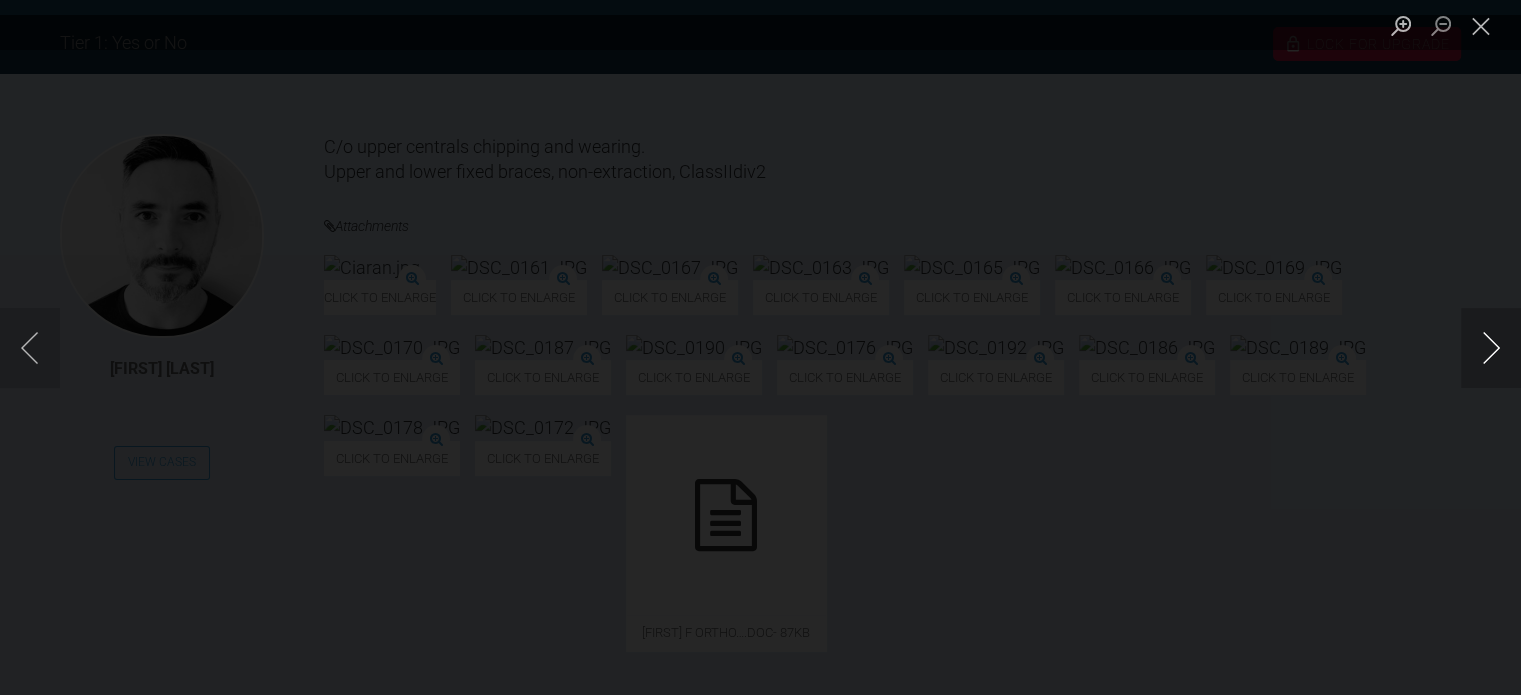 click at bounding box center [1491, 348] 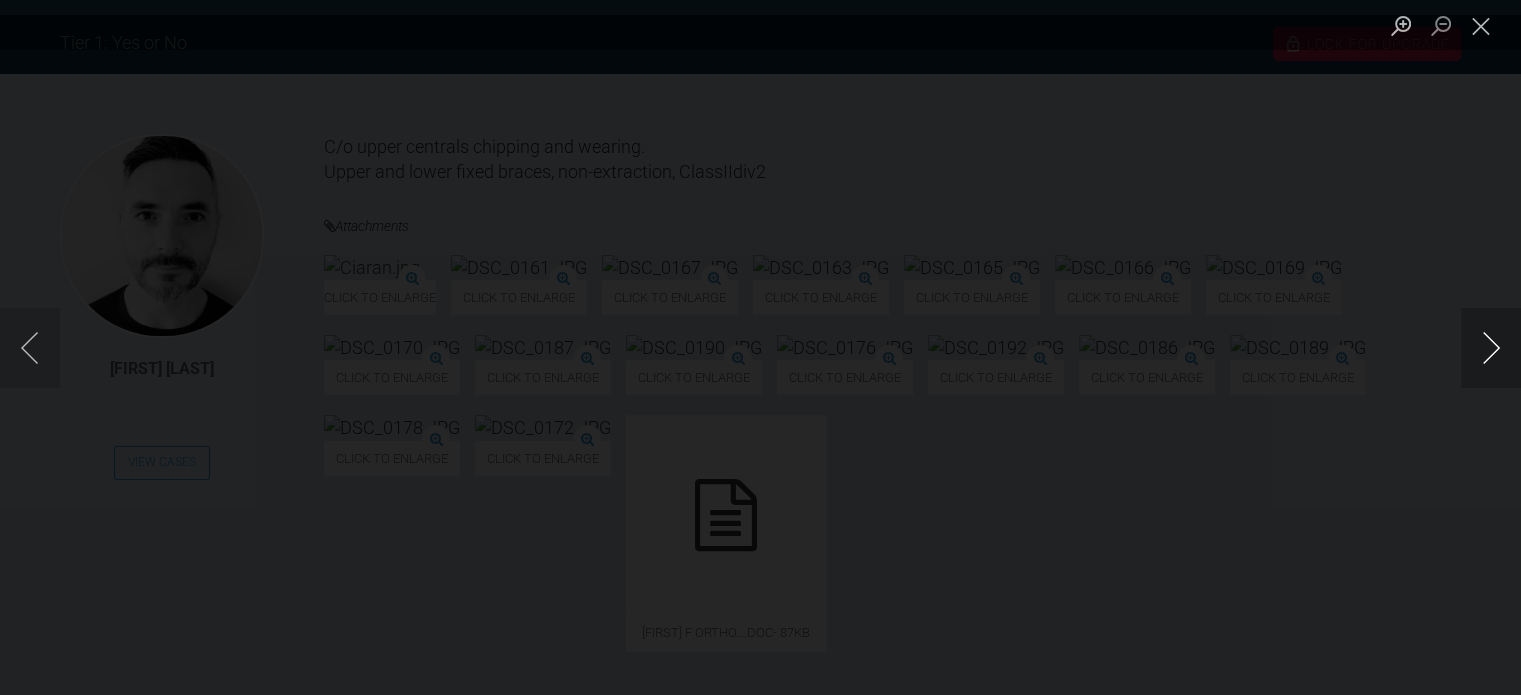 click at bounding box center (1491, 348) 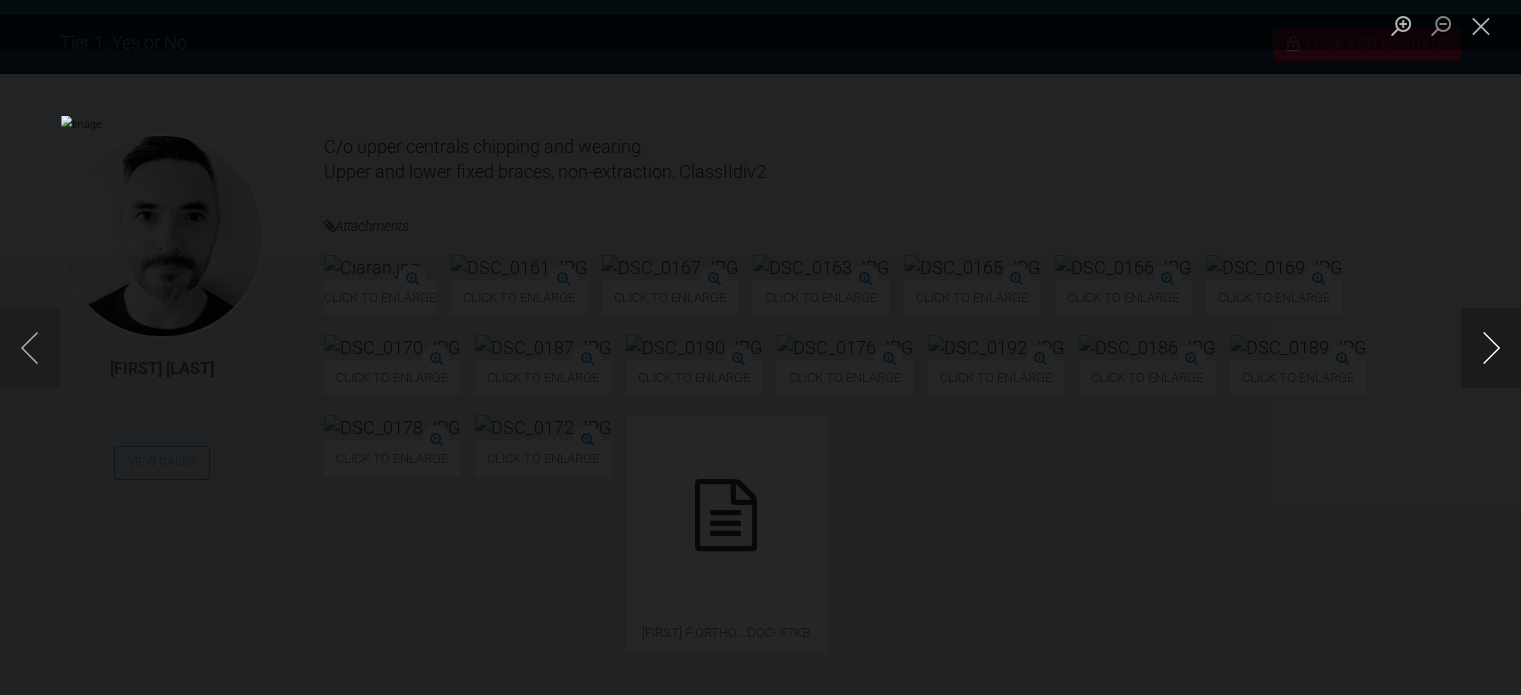 click at bounding box center [1491, 348] 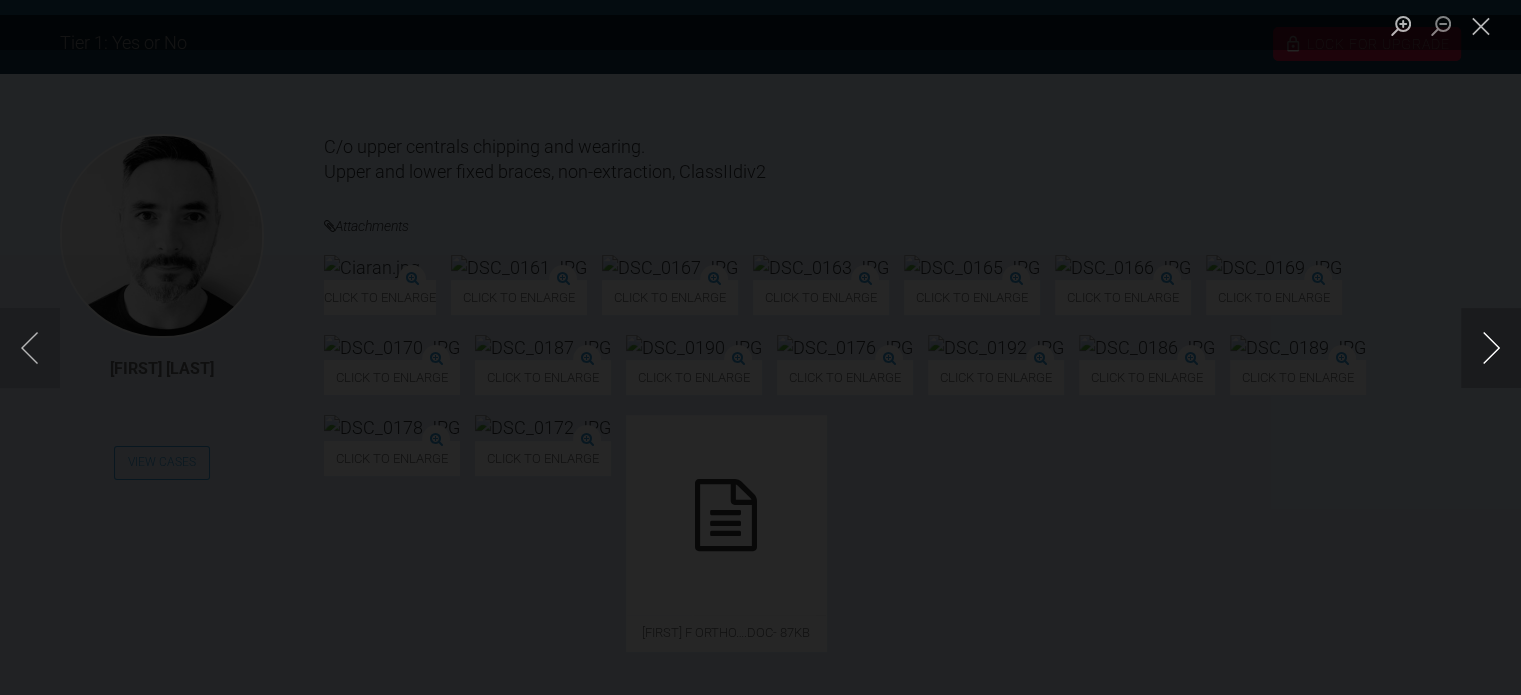 click at bounding box center [1491, 348] 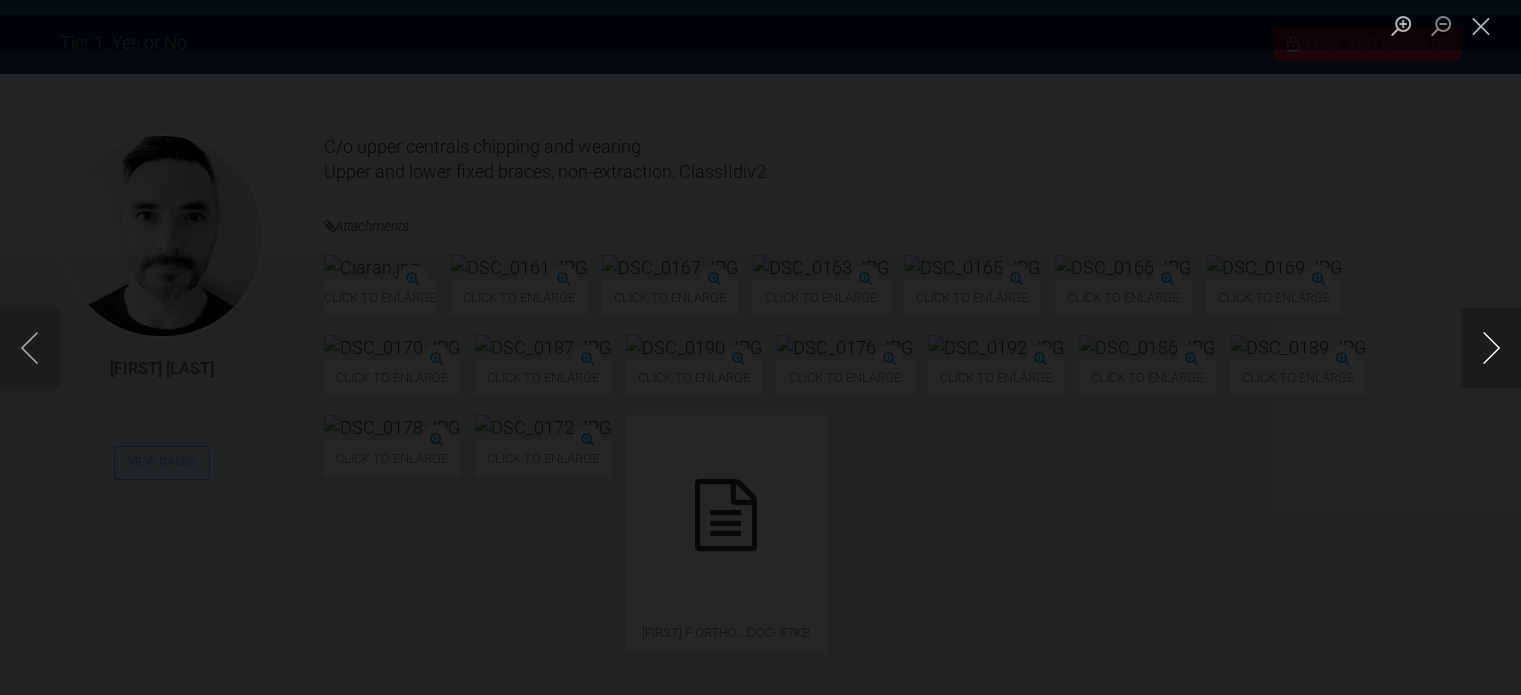 click at bounding box center [1491, 348] 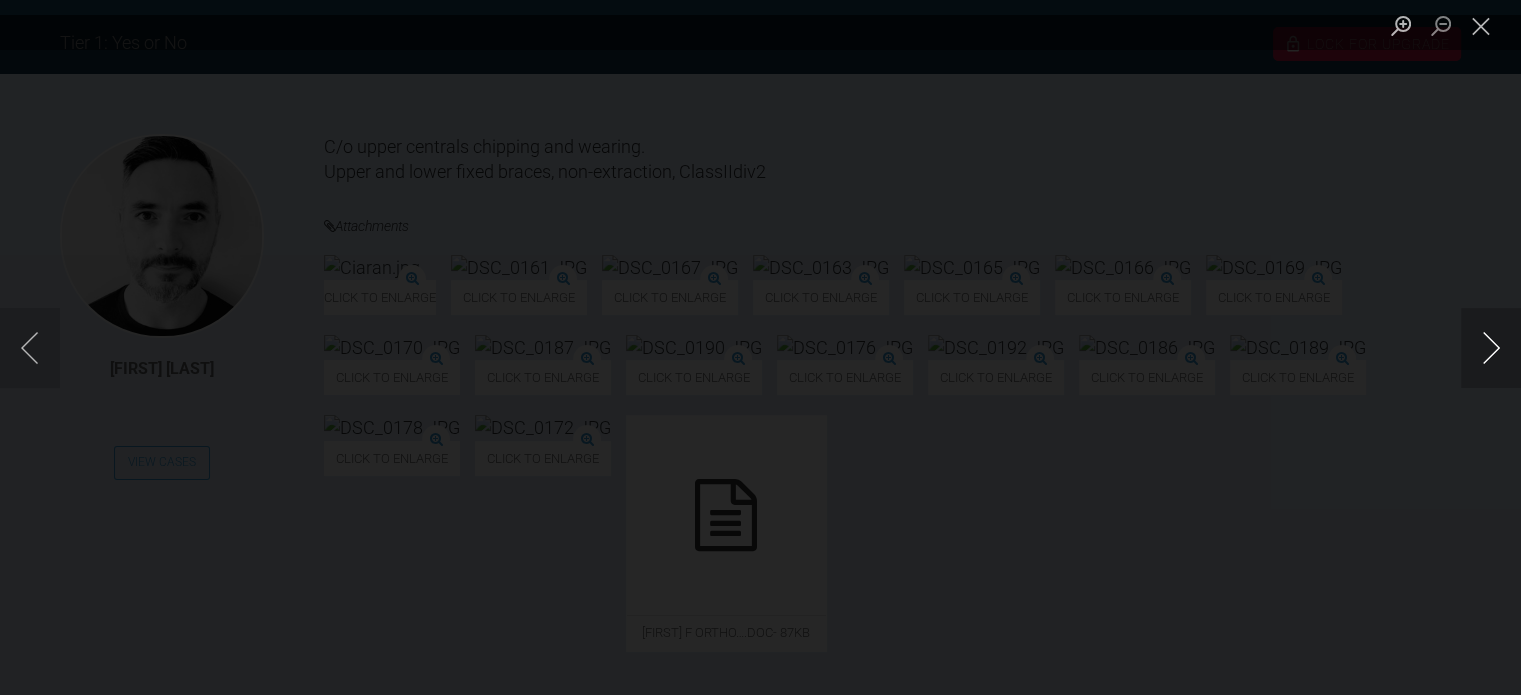 click at bounding box center [1491, 348] 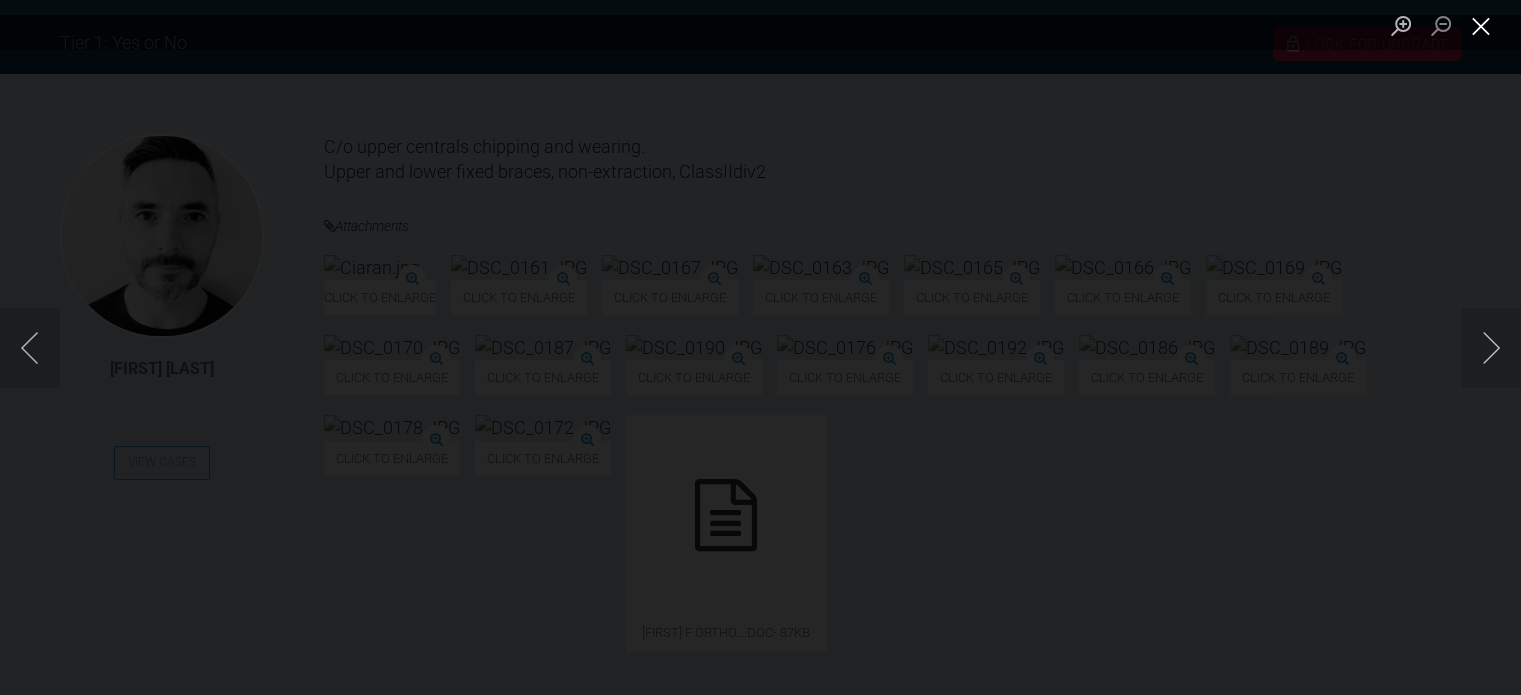 click at bounding box center [1481, 25] 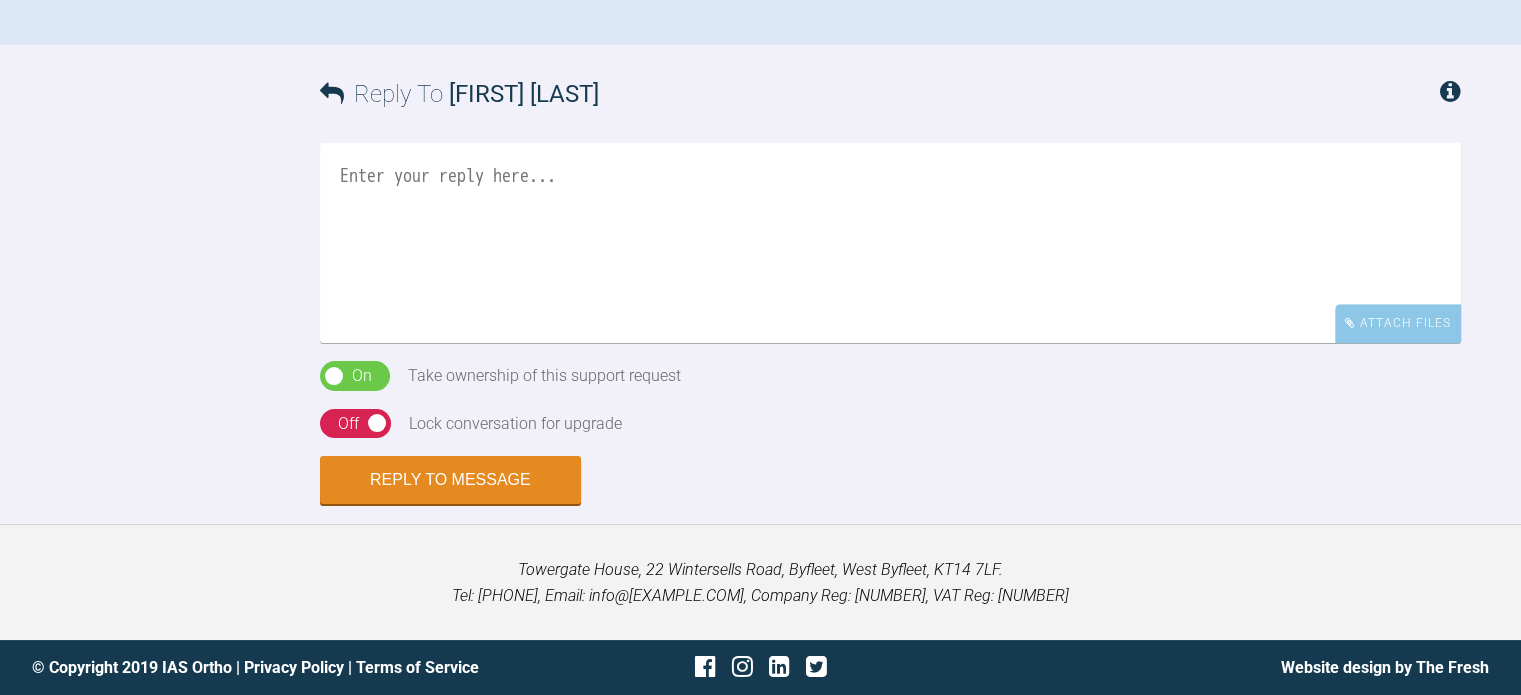 scroll, scrollTop: 1439, scrollLeft: 0, axis: vertical 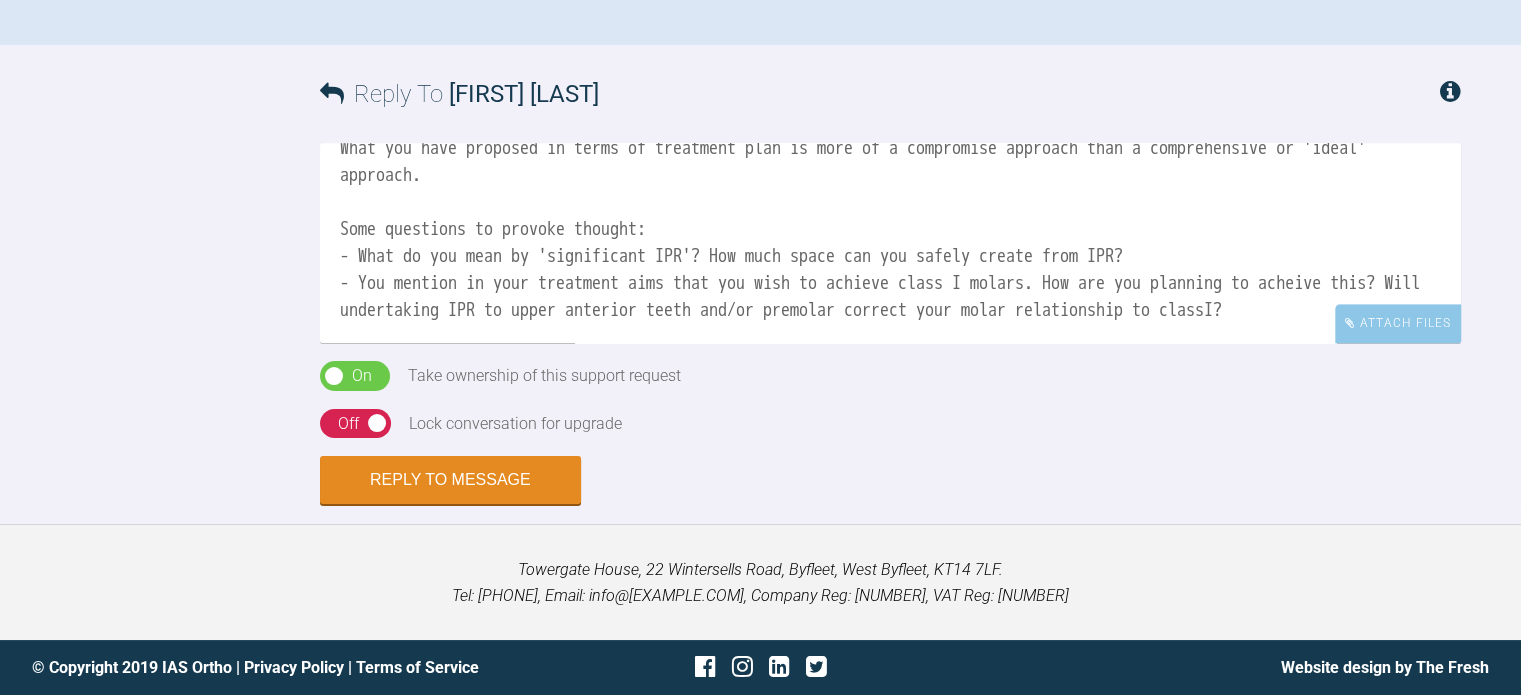 click on "Hi [NAME],
Thank you for these records.
What you have proposed in terms of treatment plan is more of a compromise approach than a comprehensive or 'ideal' approach.
Some questions to provoke thought:
- What do you mean by 'significant IPR'? How much space can you safely create from IPR?
- You mention in your treatment aims that you wish to achieve class I molars. How are you planning to acheive this? Will undertaking IPR to upper anterior teeth and/or premolar correct your molar relationship to classI?" at bounding box center [890, 243] 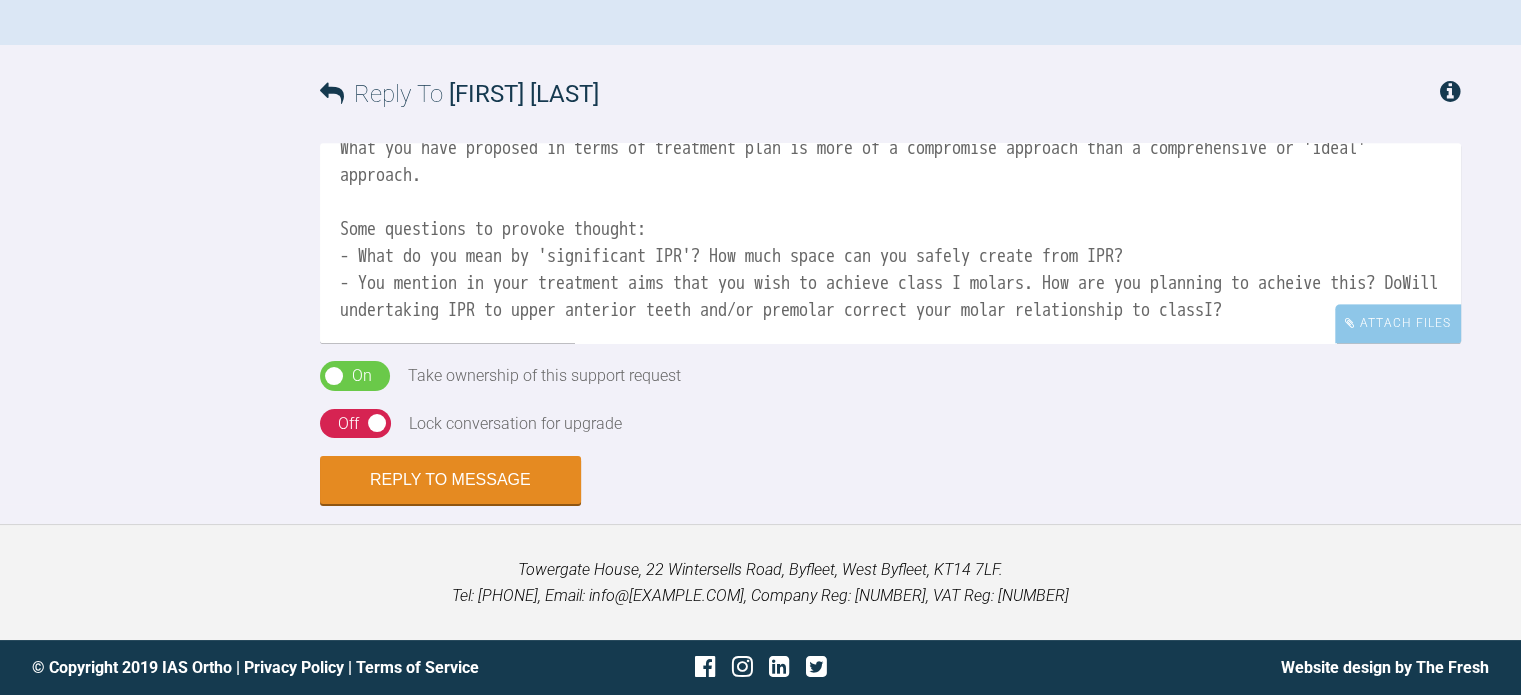 scroll, scrollTop: 141, scrollLeft: 0, axis: vertical 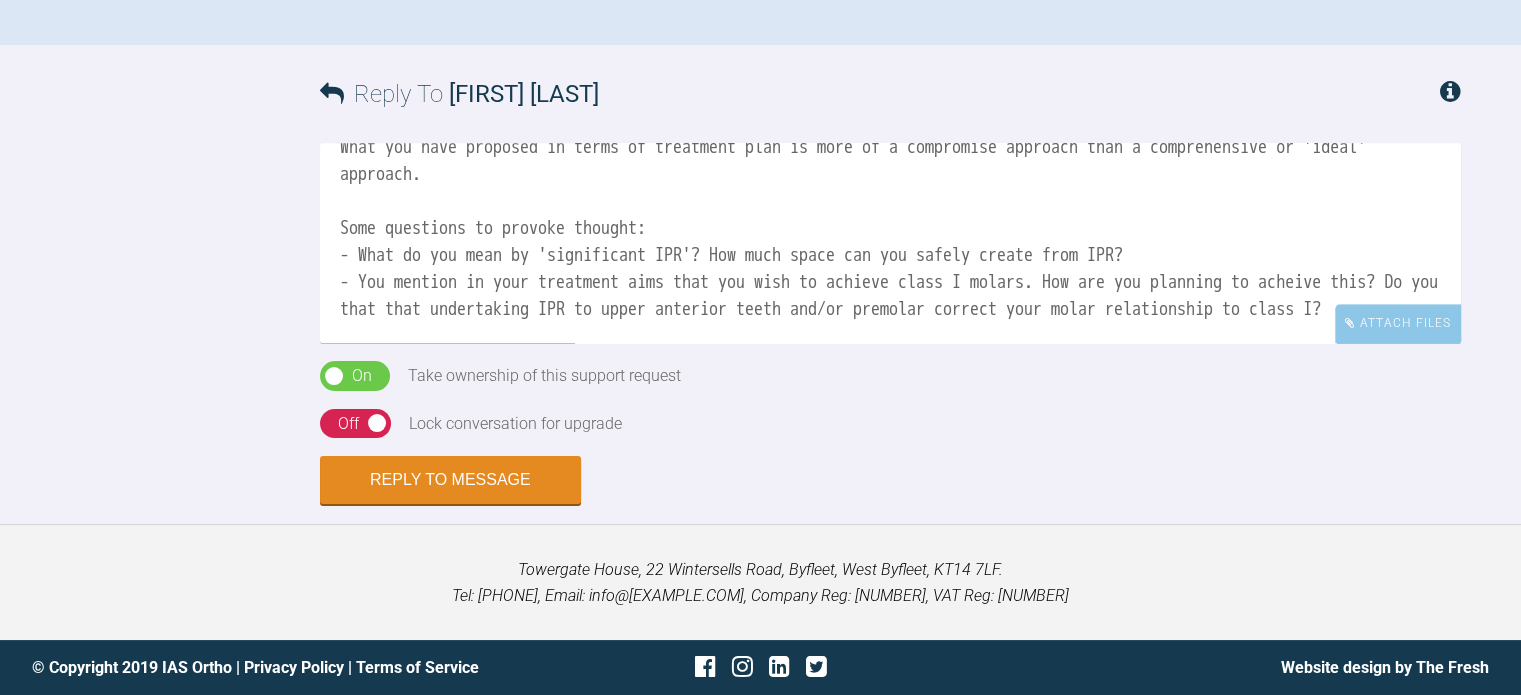 click on "Hi [NAME],
Thank you for these records.
What you have proposed in terms of treatment plan is more of a compromise approach than a comprehensive or 'ideal' approach.
Some questions to provoke thought:
- What do you mean by 'significant IPR'? How much space can you safely create from IPR?
- You mention in your treatment aims that you wish to achieve class I molars. How are you planning to acheive this? Do you that that undertaking IPR to upper anterior teeth and/or premolar correct your molar relationship to class I?" at bounding box center (890, 243) 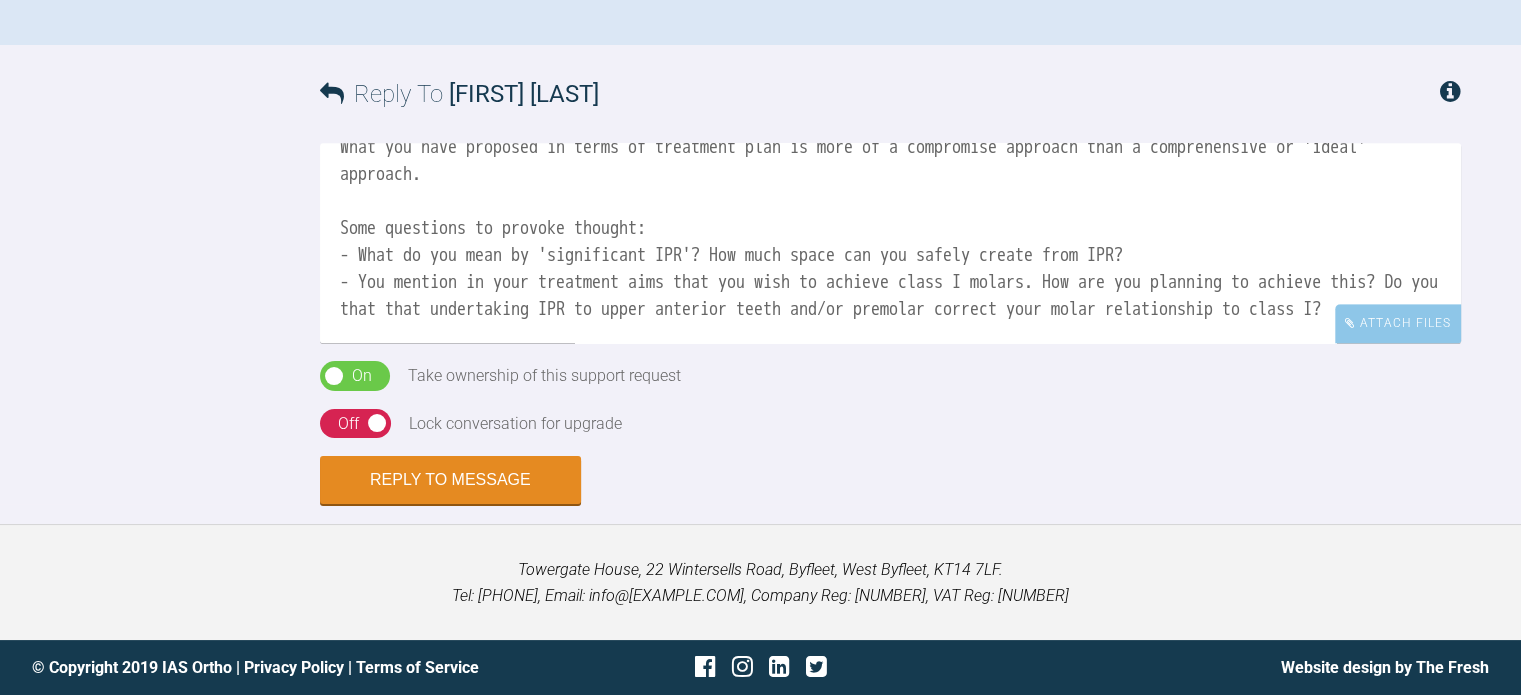 drag, startPoint x: 628, startPoint y: 360, endPoint x: 610, endPoint y: 348, distance: 21.633308 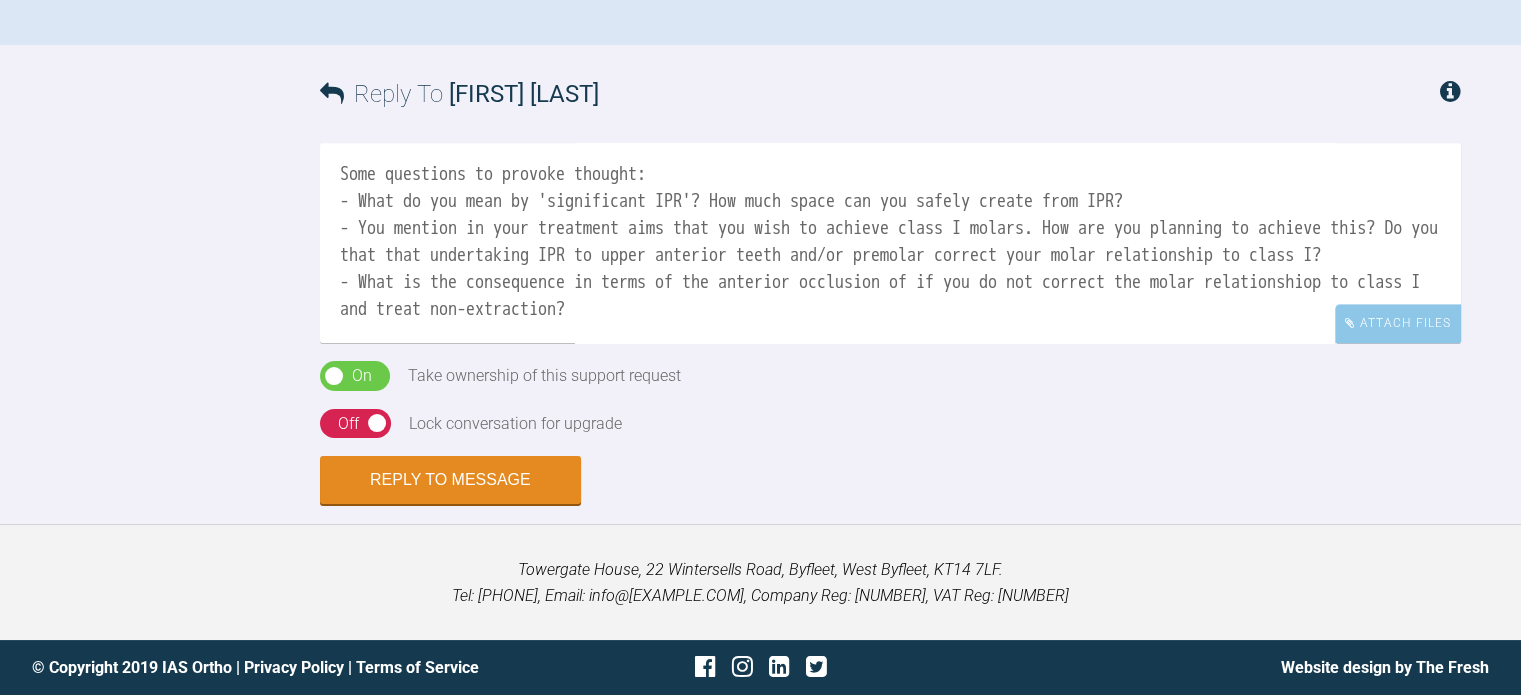 scroll, scrollTop: 222, scrollLeft: 0, axis: vertical 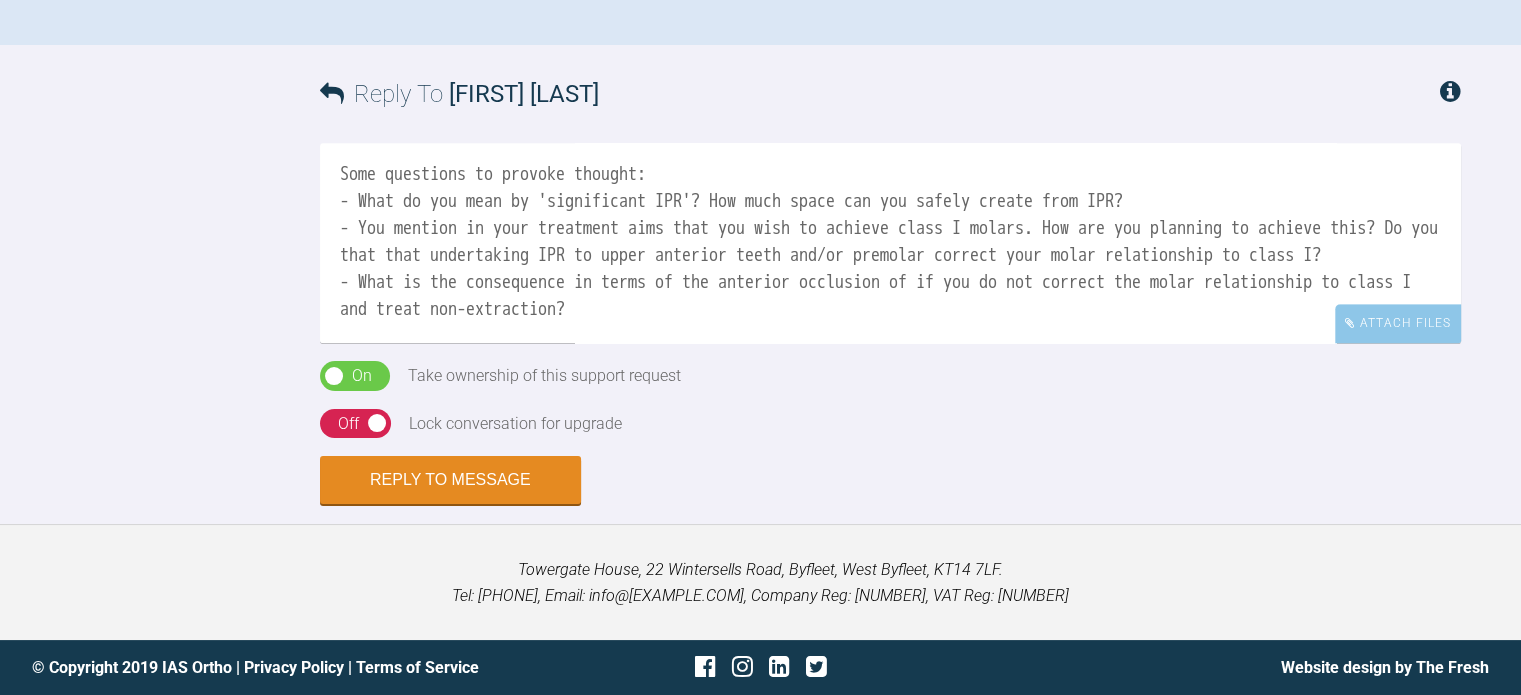 click on "Hi [NAME],
Thank you for these records.
What you have proposed in terms of treatment plan is more of a compromise approach than a comprehensive or 'ideal' approach.
Some questions to provoke thought:
- What do you mean by 'significant IPR'? How much space can you safely create from IPR?
- You mention in your treatment aims that you wish to achieve class I molars. How are you planning to achieve this? Do you that that undertaking IPR to upper anterior teeth and/or premolar correct your molar relationship to class I?
- What is the consequence in terms of the anterior occlusion of if you do not correct the molar relationship to class I and treat non-extraction?" at bounding box center [890, 243] 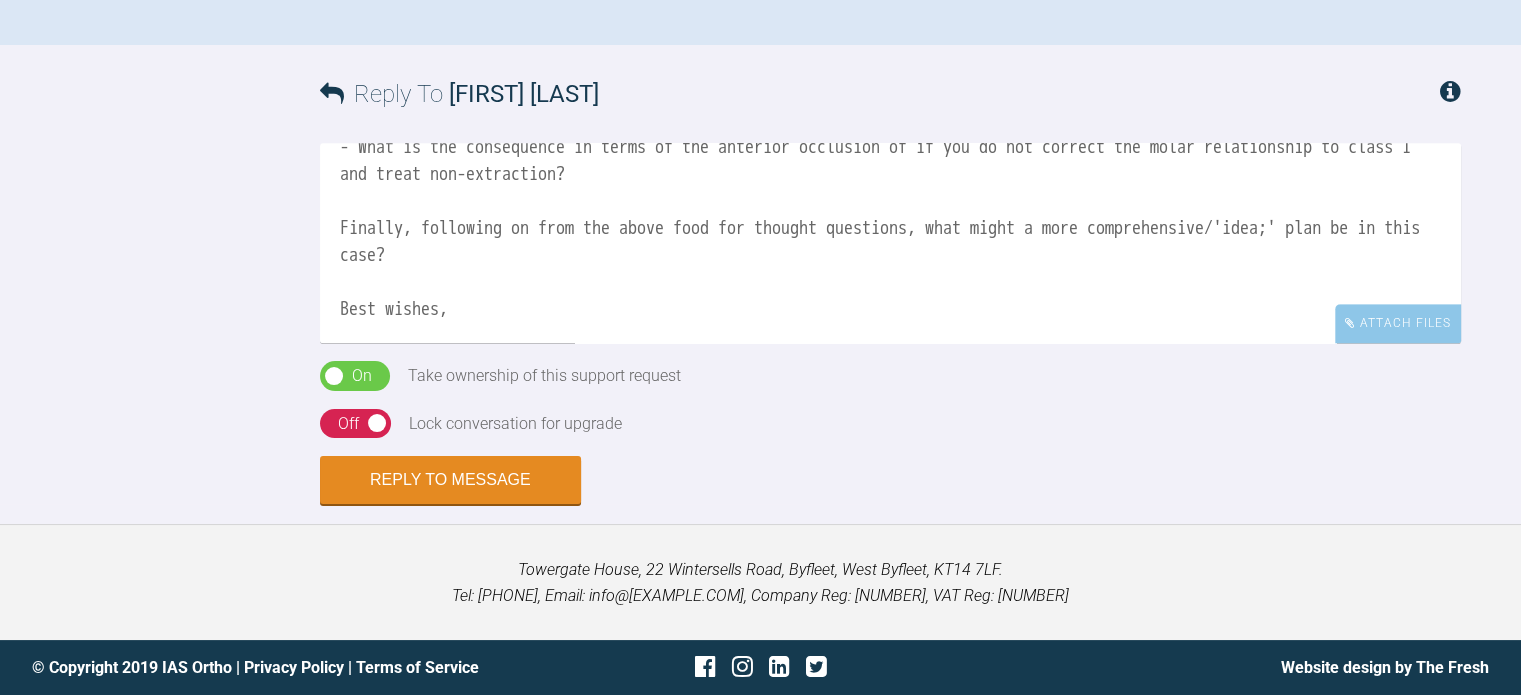 scroll, scrollTop: 384, scrollLeft: 0, axis: vertical 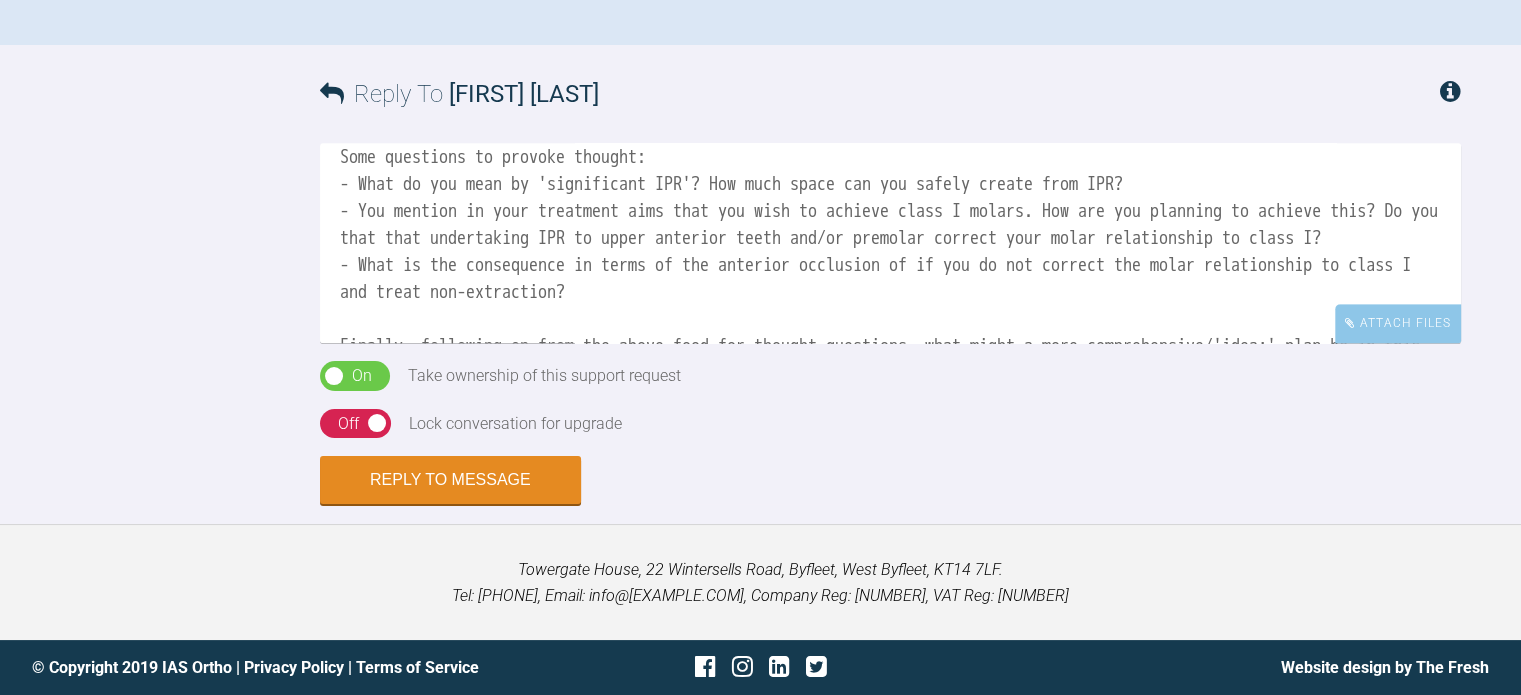 click on "Hi [FIRST] [LAST],
Thank you for these records.
What you have proposed in terms of treatment plan is more of a compromise approach than a comprehensive or 'ideal' approach.
Some questions to provoke thought:
- What do you mean by 'significant IPR'? How much space can you safely create from IPR?
- You mention in your treatment aims that you wish to achieve class I molars. How are you planning to achieve this? Do you that that undertaking IPR to upper anterior teeth and/or premolar correct your molar relationship to class I?
- What is the consequence in terms of the anterior occlusion of if you do not correct the molar relationship to class I and treat non-extraction?
Finally, following on from the above food for thought questions, what might a more comprehensive/'idea;' plan be in this case?
Best wishes,
[FIRST] [LAST]" at bounding box center [890, 243] 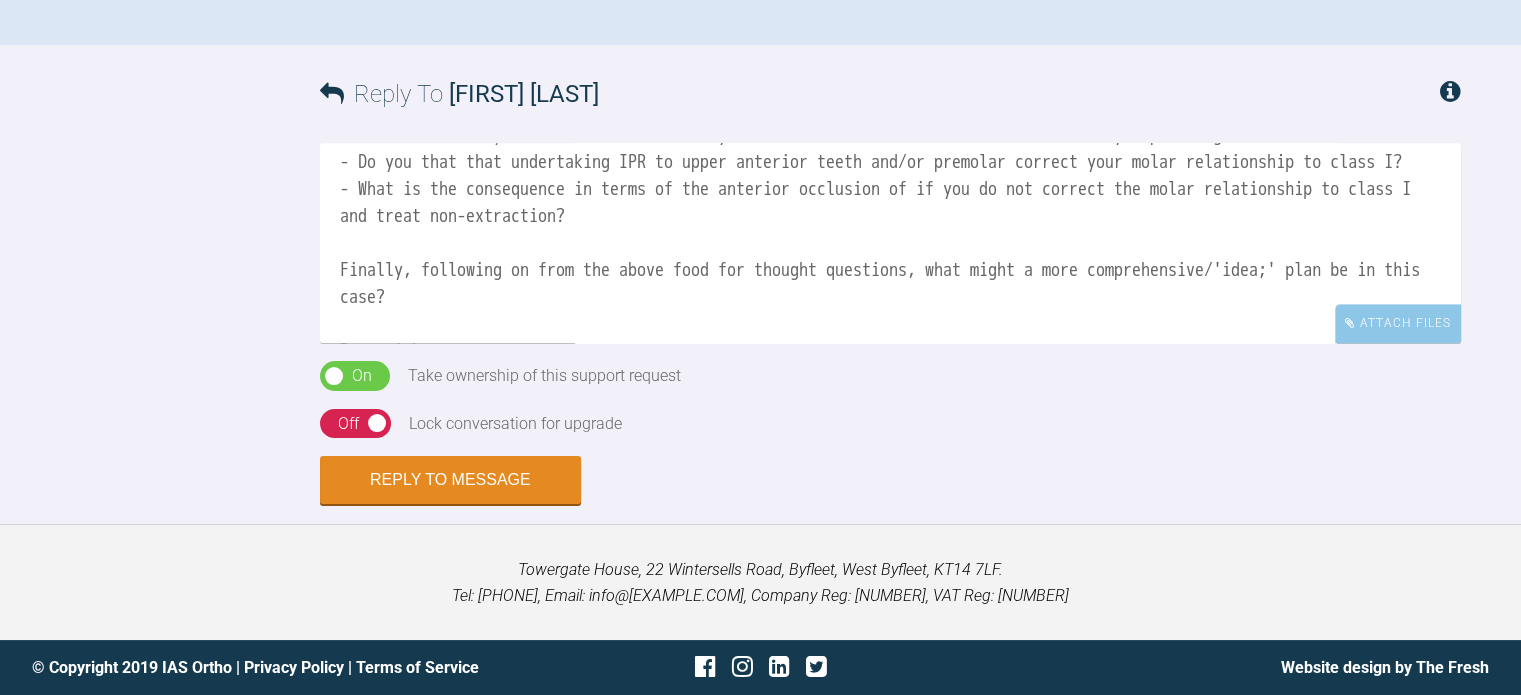 scroll, scrollTop: 282, scrollLeft: 0, axis: vertical 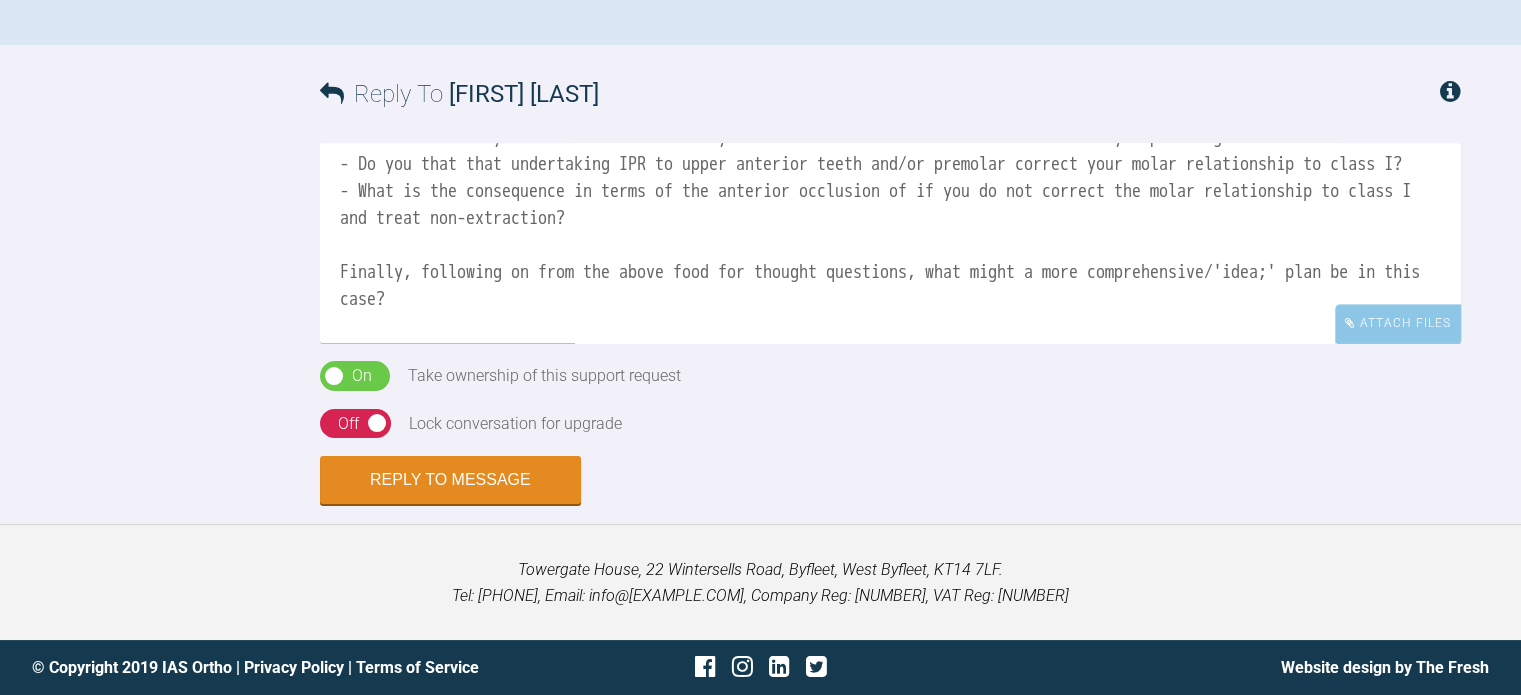 click on "Hi [FIRST] [LAST],
Thank you for these records.
What you have proposed in terms of treatment plan is more of a compromise approach than a comprehensive or 'ideal' approach.
Some questions to provoke thought:
- What do you mean by 'significant IPR'? How much space can you safely create from IPR?
- You mention in your treatment aims that you wish to achieve class I molars. How are you planning to achieve this?
- Do you that that undertaking IPR to upper anterior teeth and/or premolar correct your molar relationship to class I?
- What is the consequence in terms of the anterior occlusion of if you do not correct the molar relationship to class I and treat non-extraction?
Finally, following on from the above food for thought questions, what might a more comprehensive/'idea;' plan be in this case?
Best wishes,
[FIRST]" at bounding box center [890, 243] 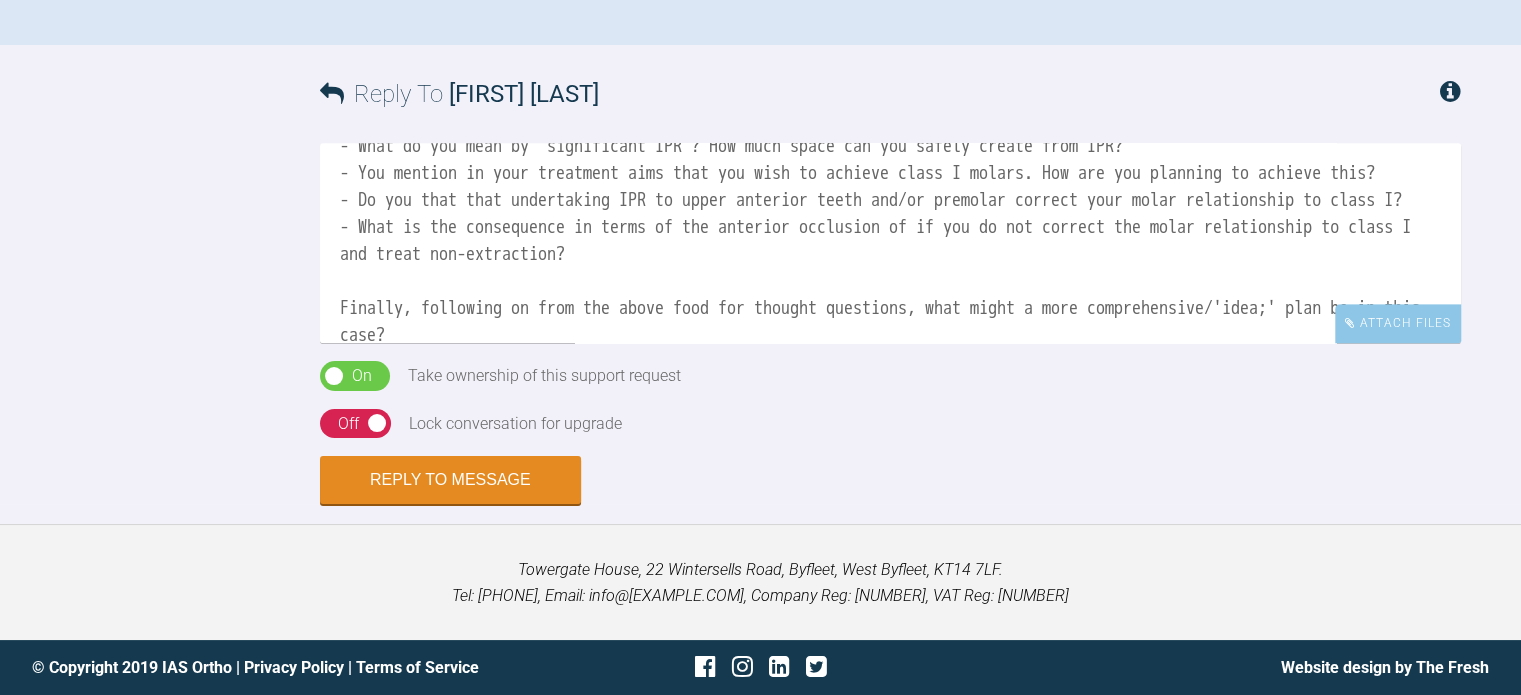 scroll, scrollTop: 244, scrollLeft: 0, axis: vertical 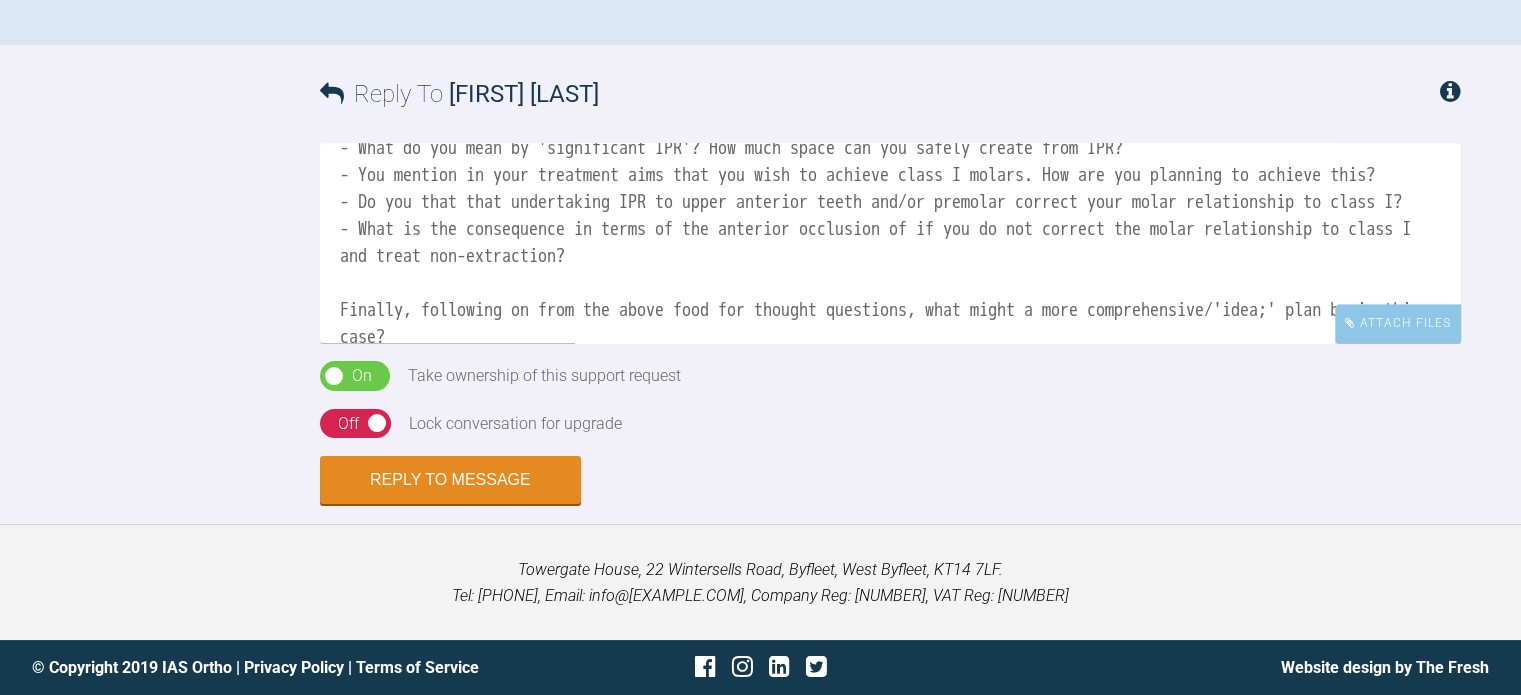 drag, startPoint x: 396, startPoint y: 212, endPoint x: 314, endPoint y: 181, distance: 87.66413 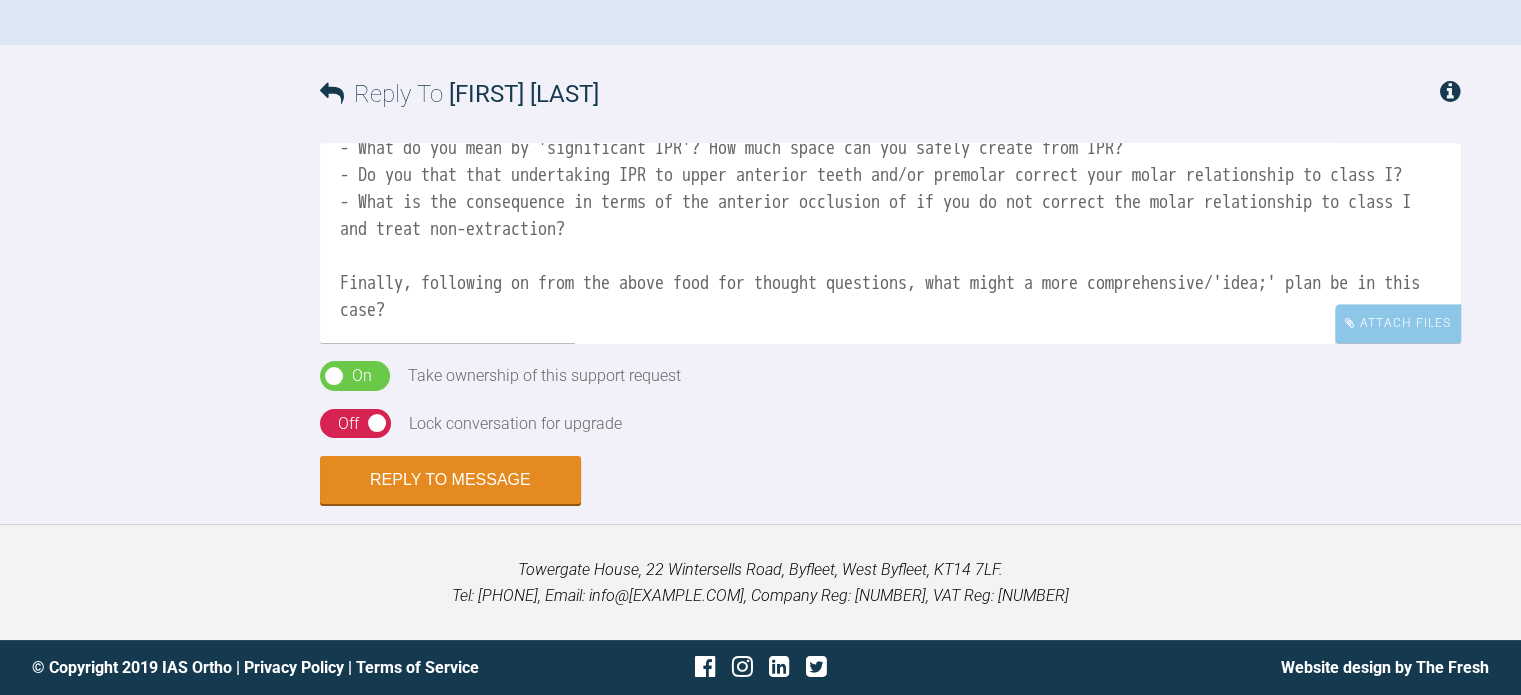 click on "Hi [NAME],
Thank you for these records.
What you have proposed in terms of treatment plan is more of a compromise approach than a comprehensive or 'ideal' approach.
Some questions to provoke thought:
- What do you mean by 'significant IPR'? How much space can you safely create from IPR?
- Do you that that undertaking IPR to upper anterior teeth and/or premolar correct your molar relationship to class I?
- What is the consequence in terms of the anterior occlusion of if you do not correct the molar relationship to class I and treat non-extraction?
Finally, following on from the above food for thought questions, what might a more comprehensive/'idea;' plan be in this case?
Best wishes,
[NAME]" at bounding box center [890, 243] 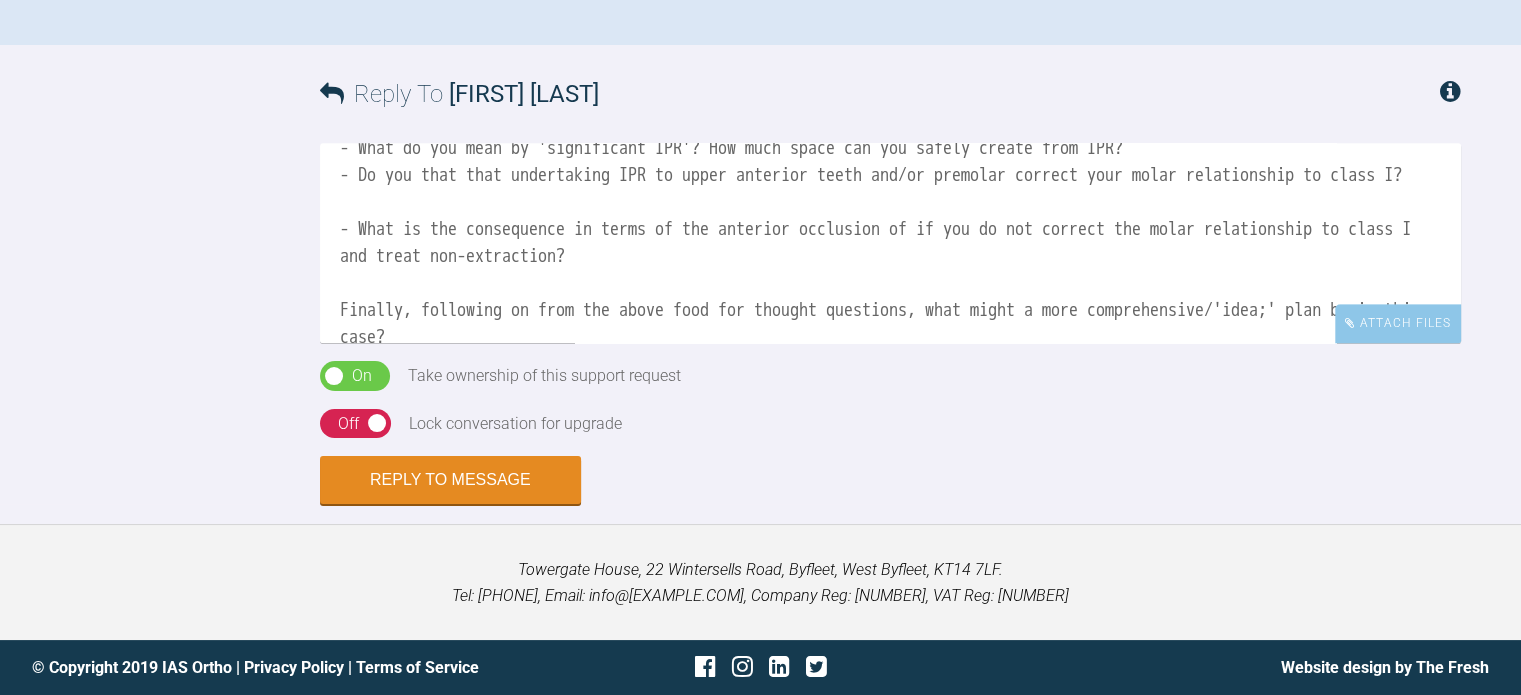 paste on "- You mention in your treatment aims that you wish to achieve class I molars. How are you planning to achieve this?" 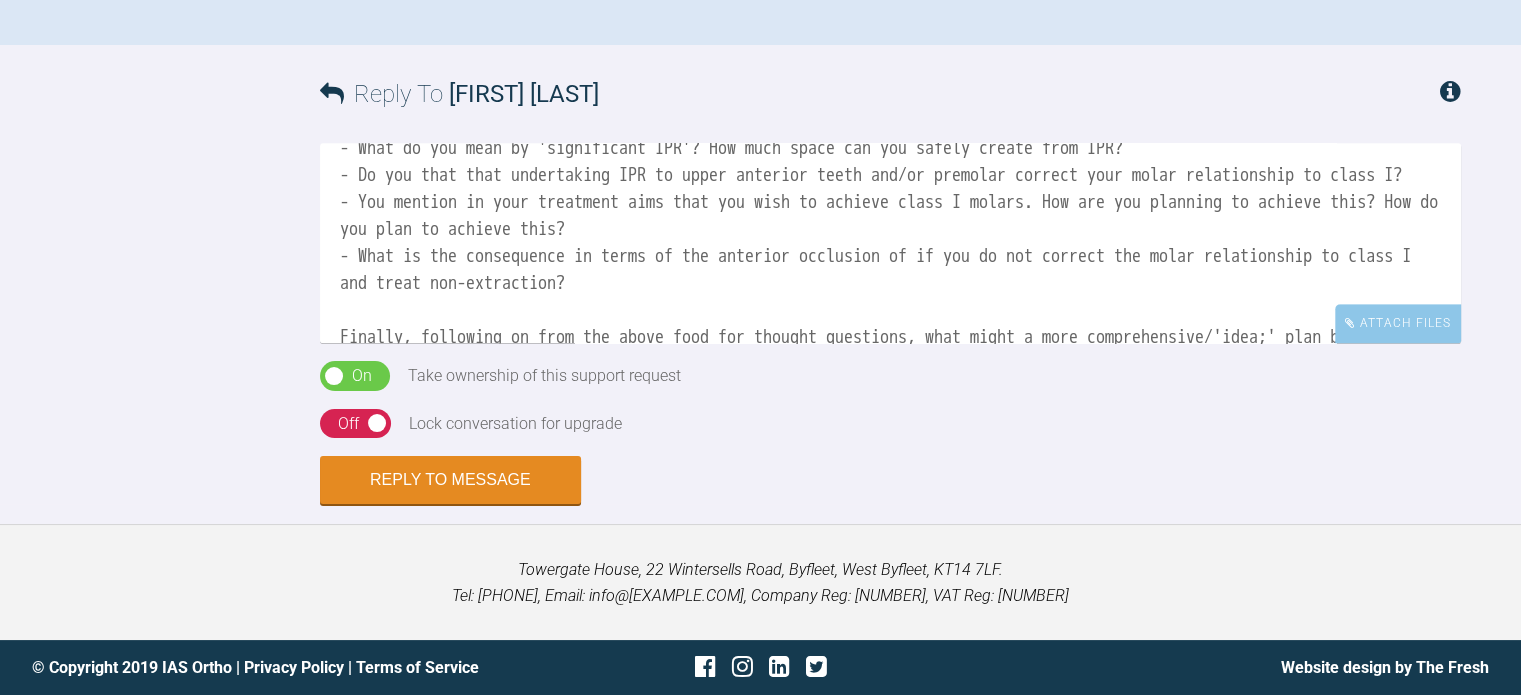 drag, startPoint x: 735, startPoint y: 261, endPoint x: 403, endPoint y: 251, distance: 332.15057 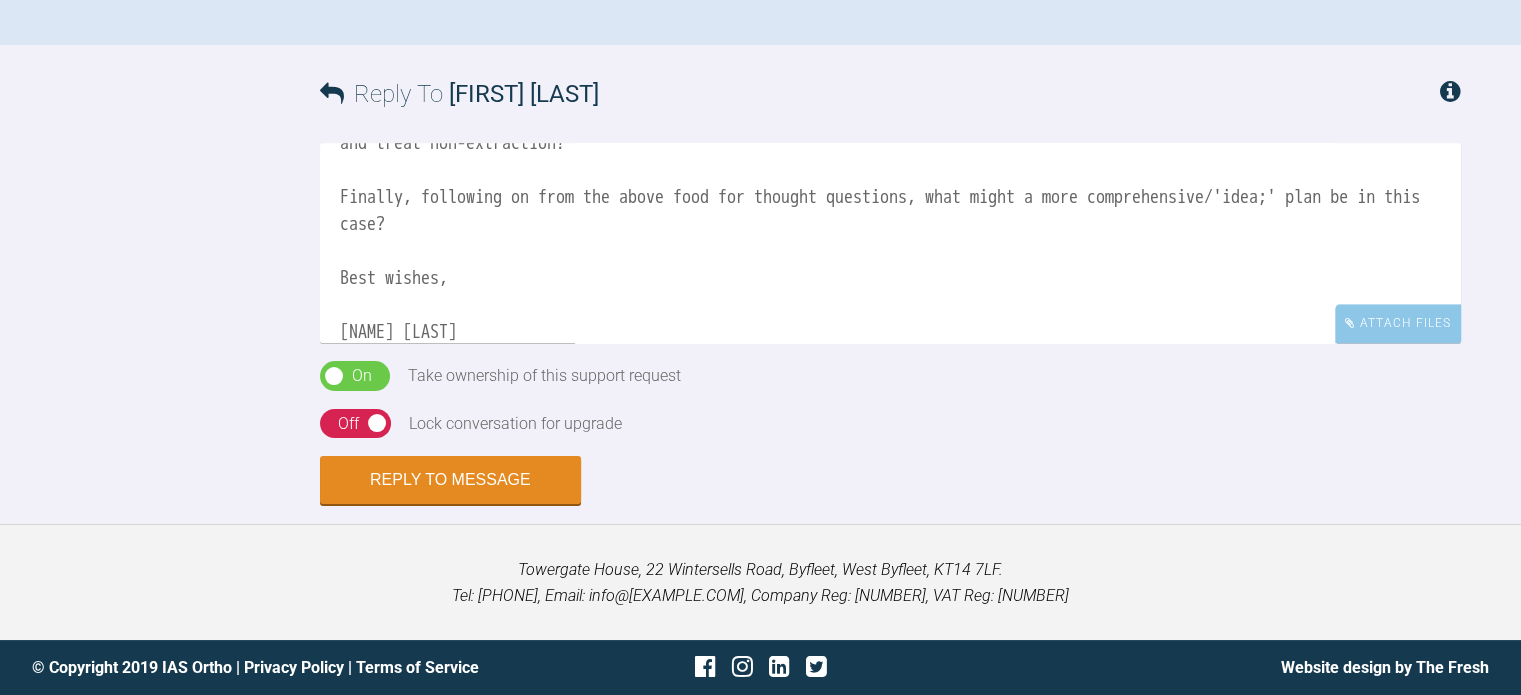 scroll, scrollTop: 433, scrollLeft: 0, axis: vertical 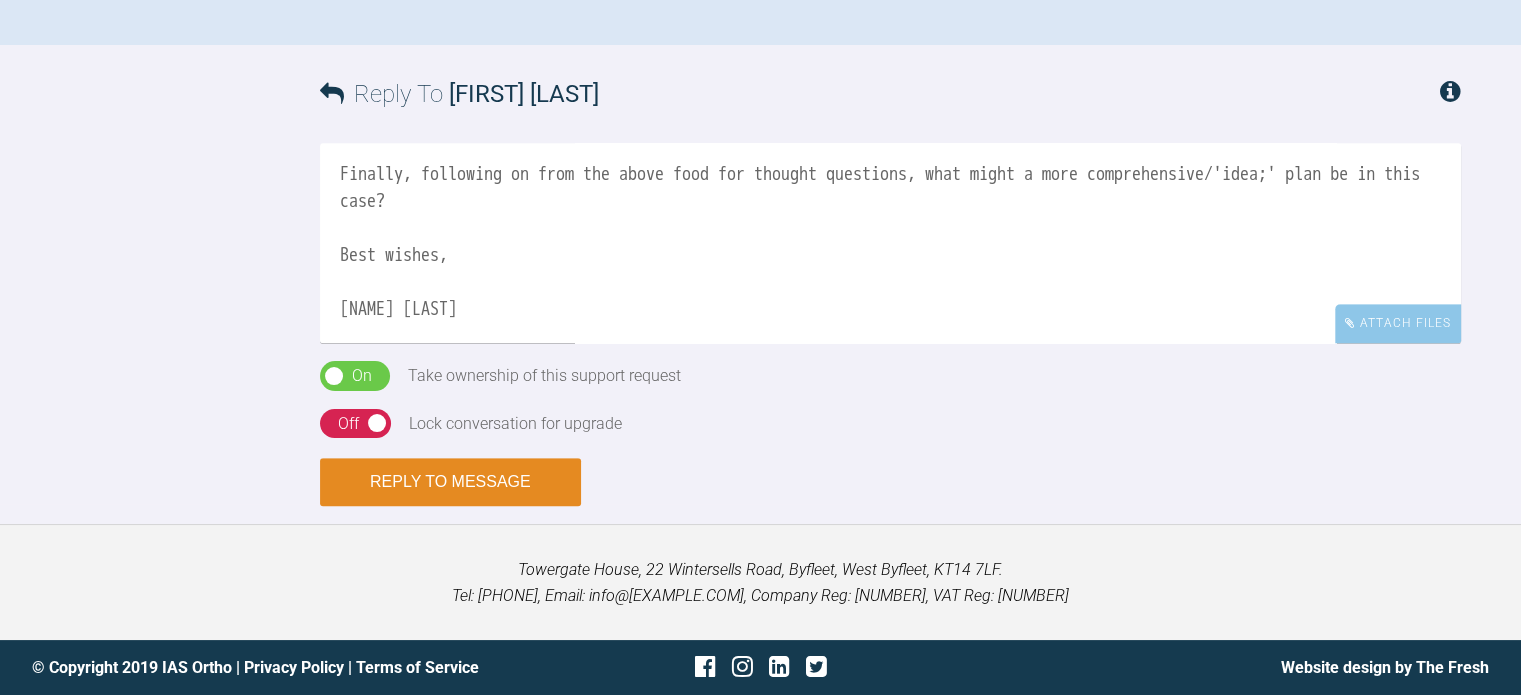 type on "Hi [NAME] [LAST],
Thank you for these records.
What you have proposed in terms of treatment plan is more of a compromise approach than a comprehensive or 'ideal' approach.
Some questions to provoke thought:
- What do you mean by 'significant IPR'? How much space can you safely create from IPR?
- Do you that that undertaking IPR to upper anterior teeth and/or premolar correct your molar relationship to class I?
- You mention in your treatment aims that you wish to achieve class I molars. How are you planning to achieve this? (This question is perhaps a clue as to IPR being insufficient to this end)
- What is the consequence in terms of the anterior occlusion of if you do not correct the molar relationship to class I and treat non-extraction?
Finally, following on from the above food for thought questions, what might a more comprehensive/'idea;' plan be in this case?
Best wishes,
[NAME] [LAST]" 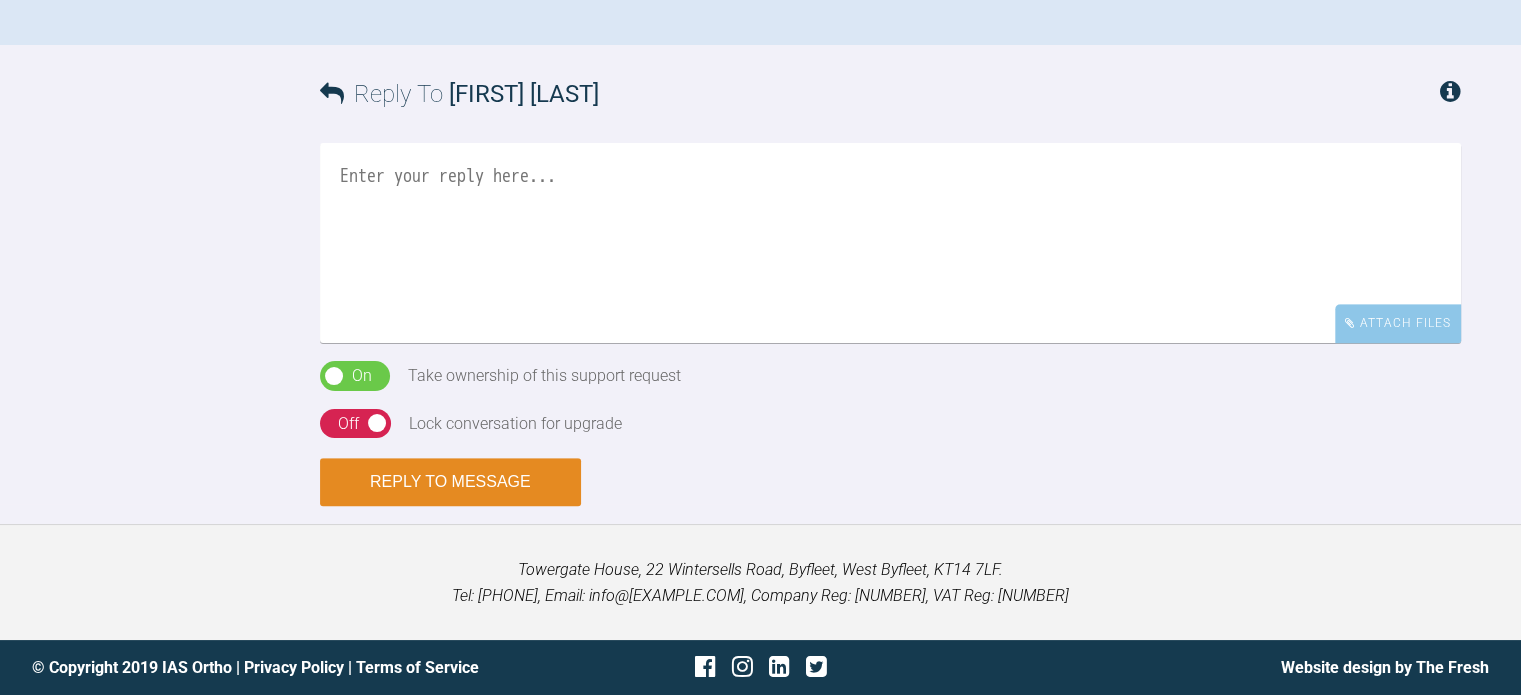 scroll, scrollTop: 0, scrollLeft: 0, axis: both 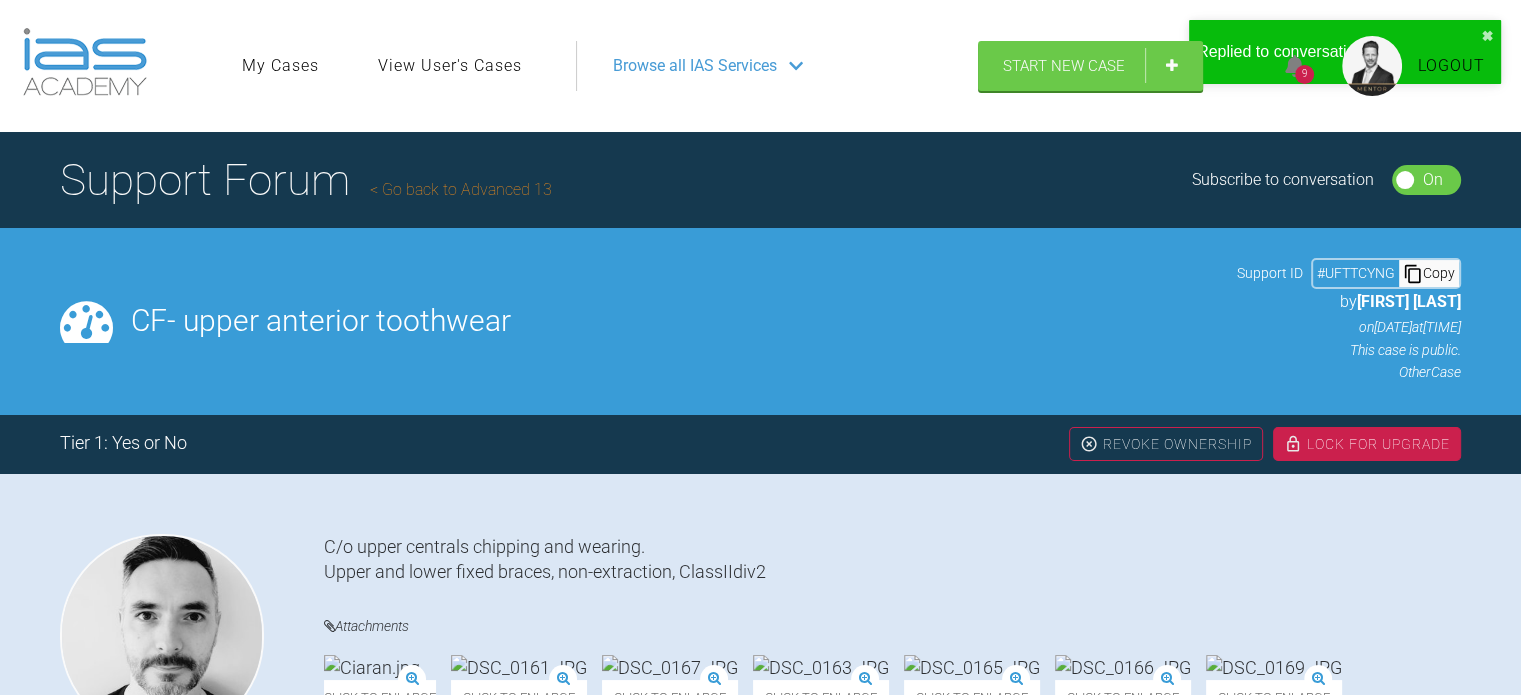 click on "Lock For Upgrade" at bounding box center [1367, 444] 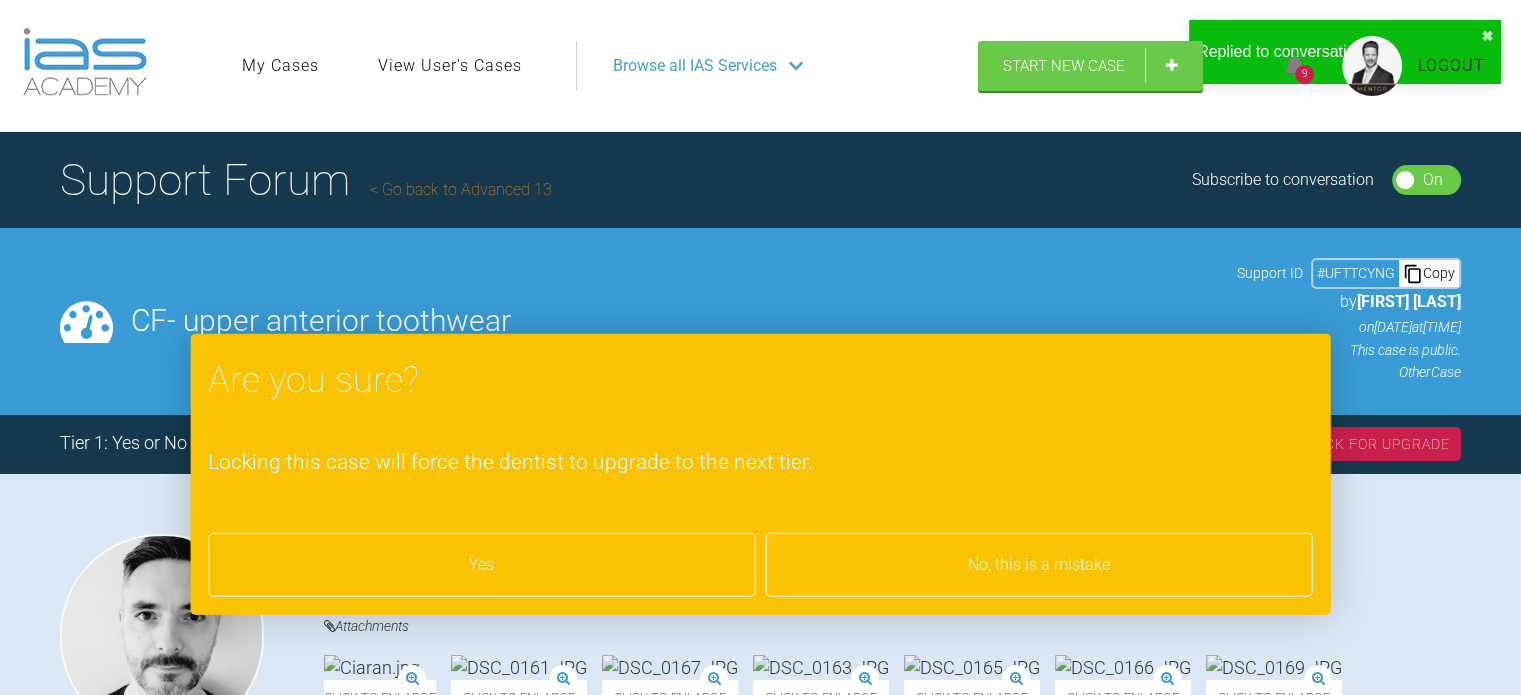 click on "Yes" at bounding box center [481, 565] 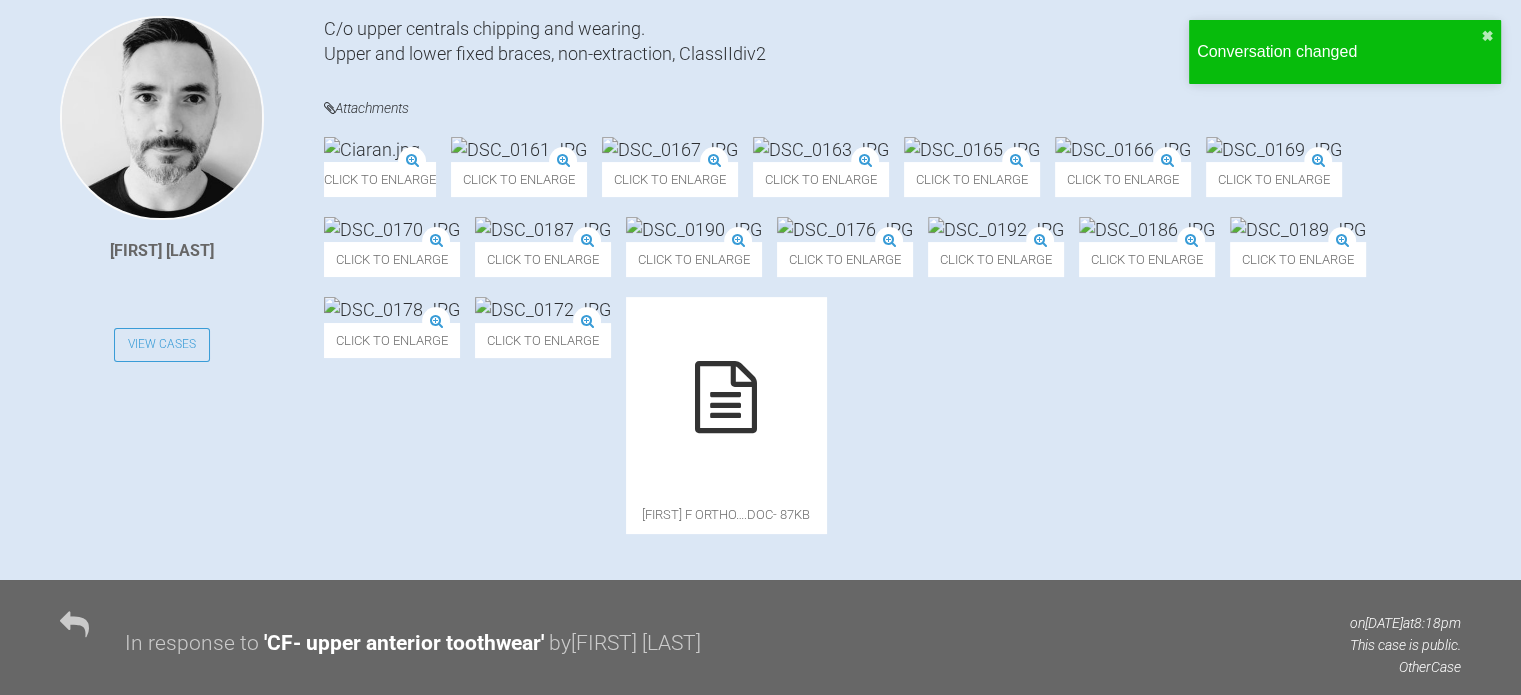 scroll, scrollTop: 0, scrollLeft: 0, axis: both 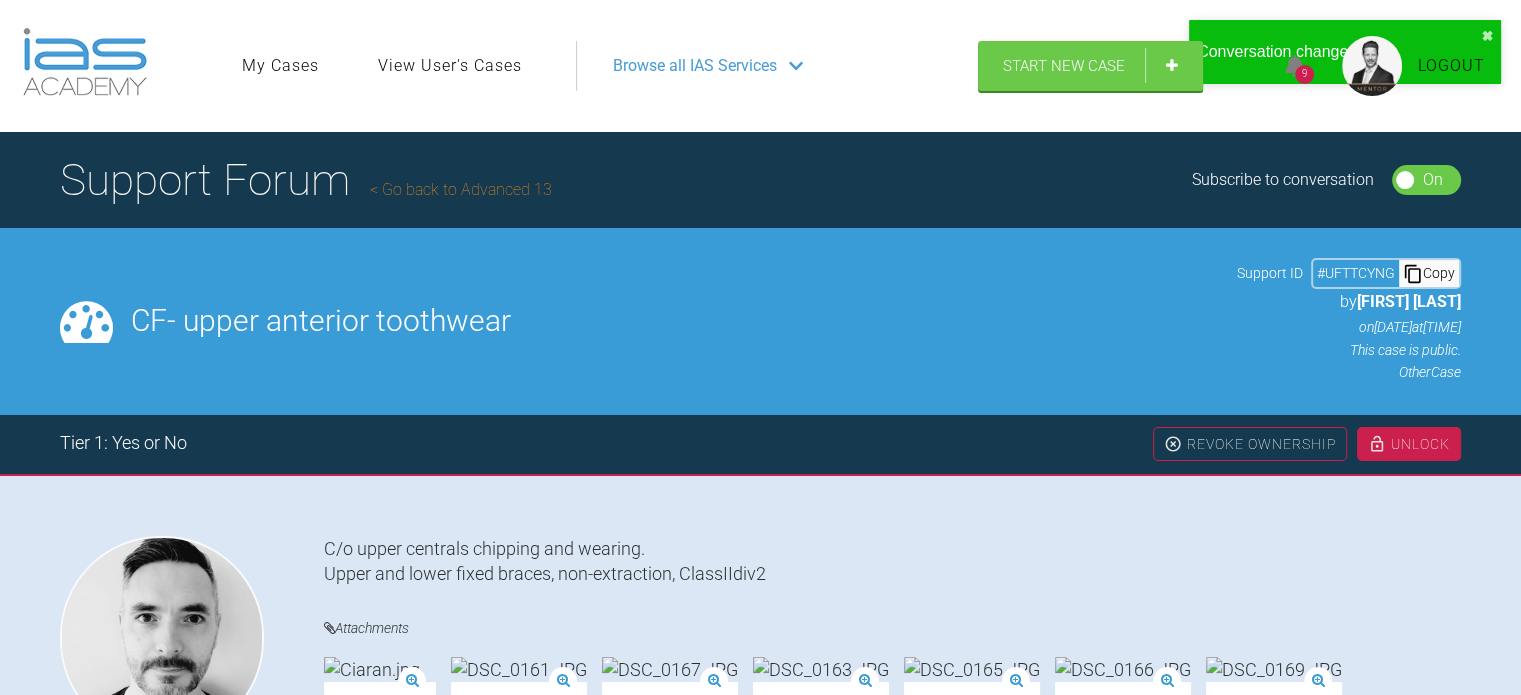 click on "Go back to Advanced 13" at bounding box center [461, 189] 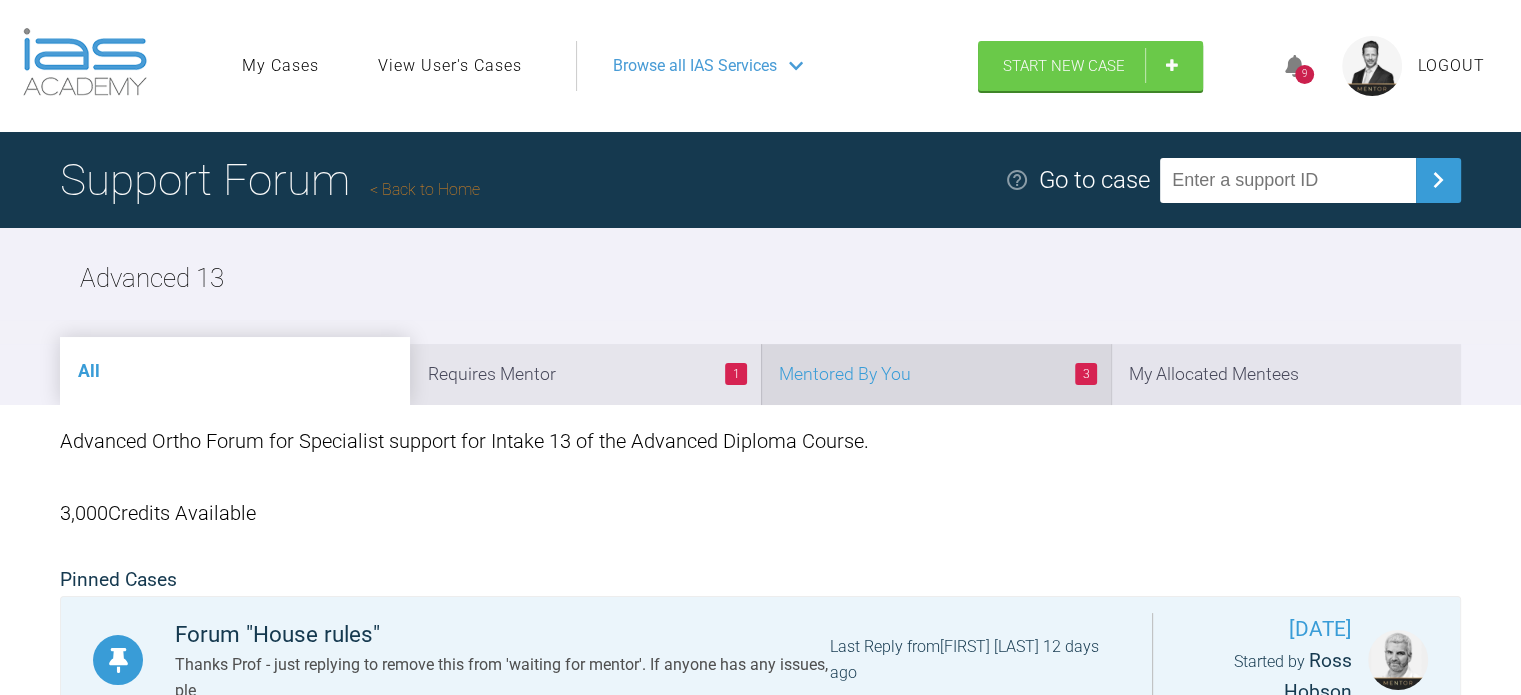 click on "[NUMBER] Mentored By You" at bounding box center (936, 374) 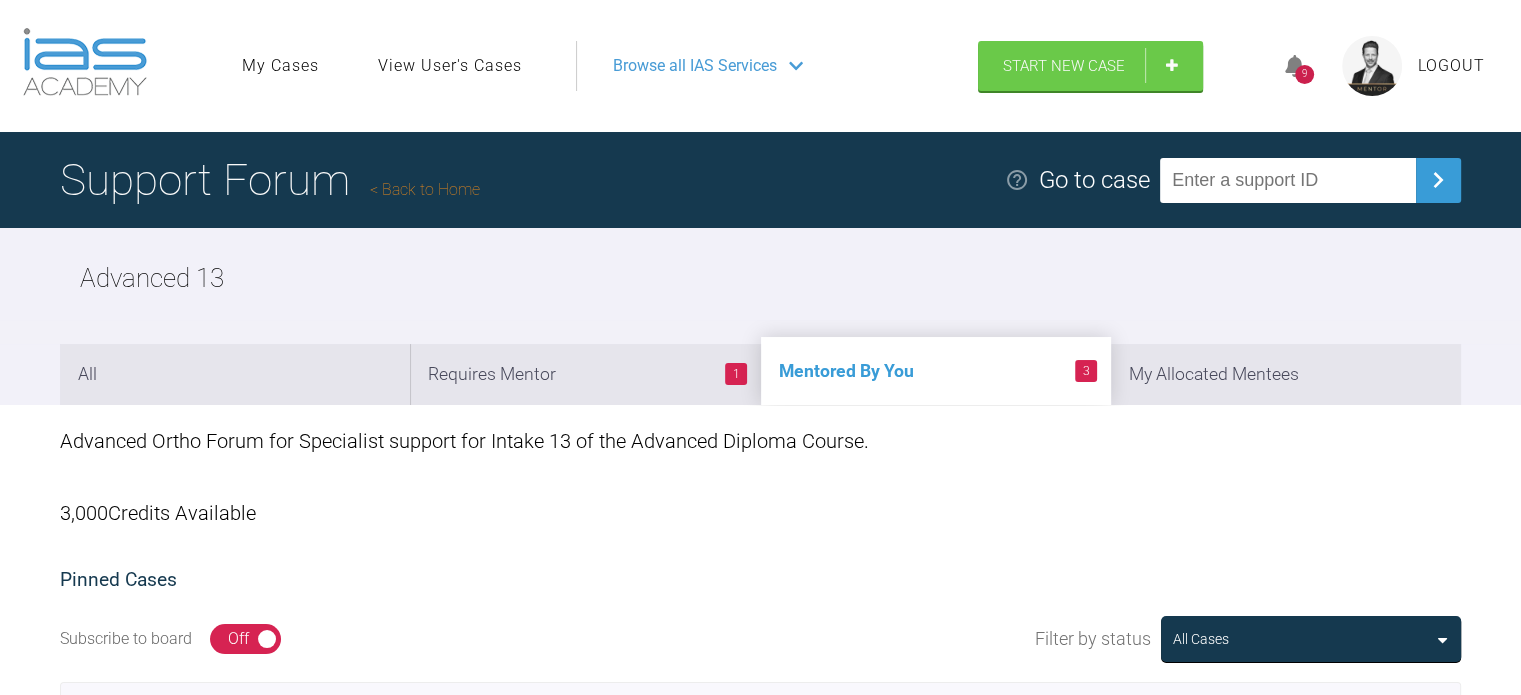 scroll, scrollTop: 0, scrollLeft: 0, axis: both 